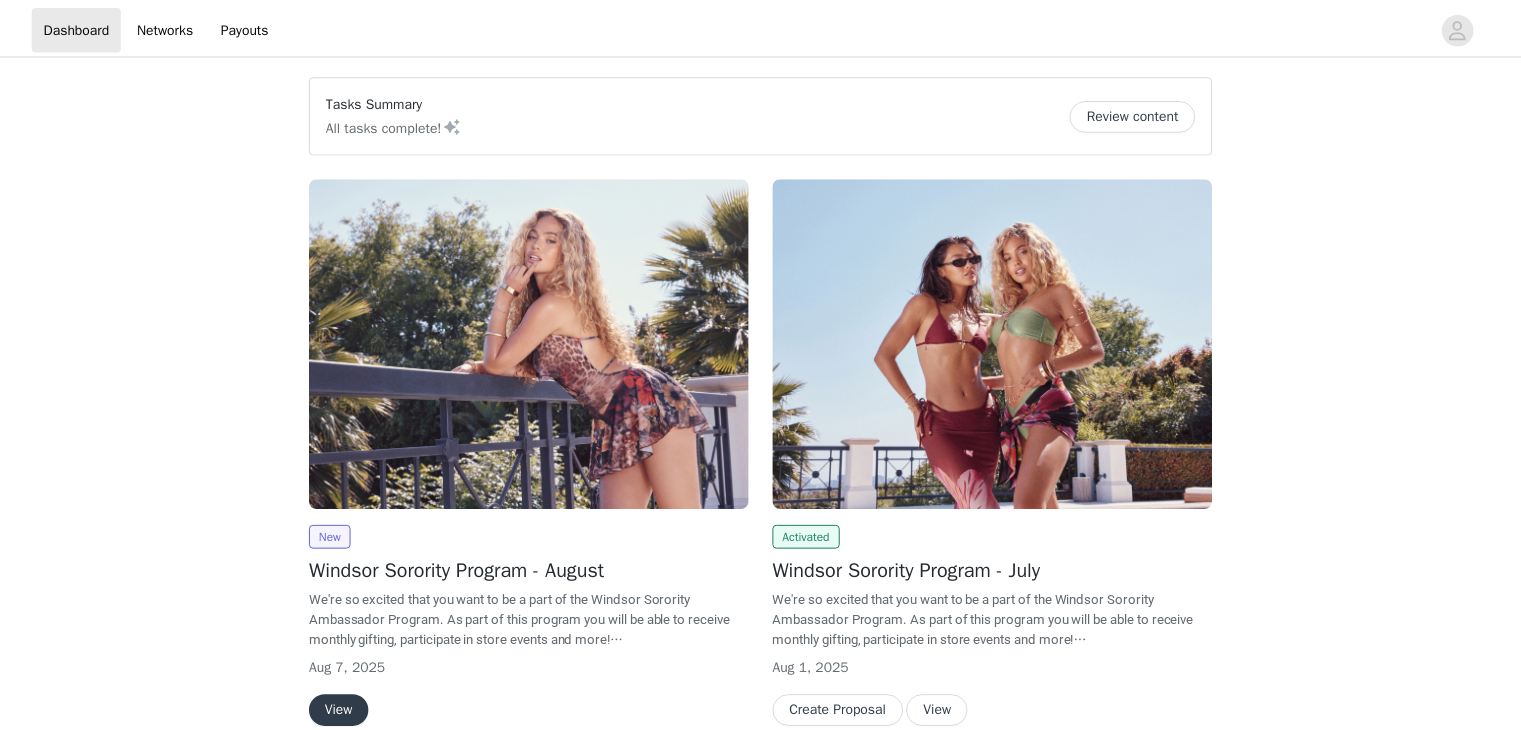 scroll, scrollTop: 0, scrollLeft: 0, axis: both 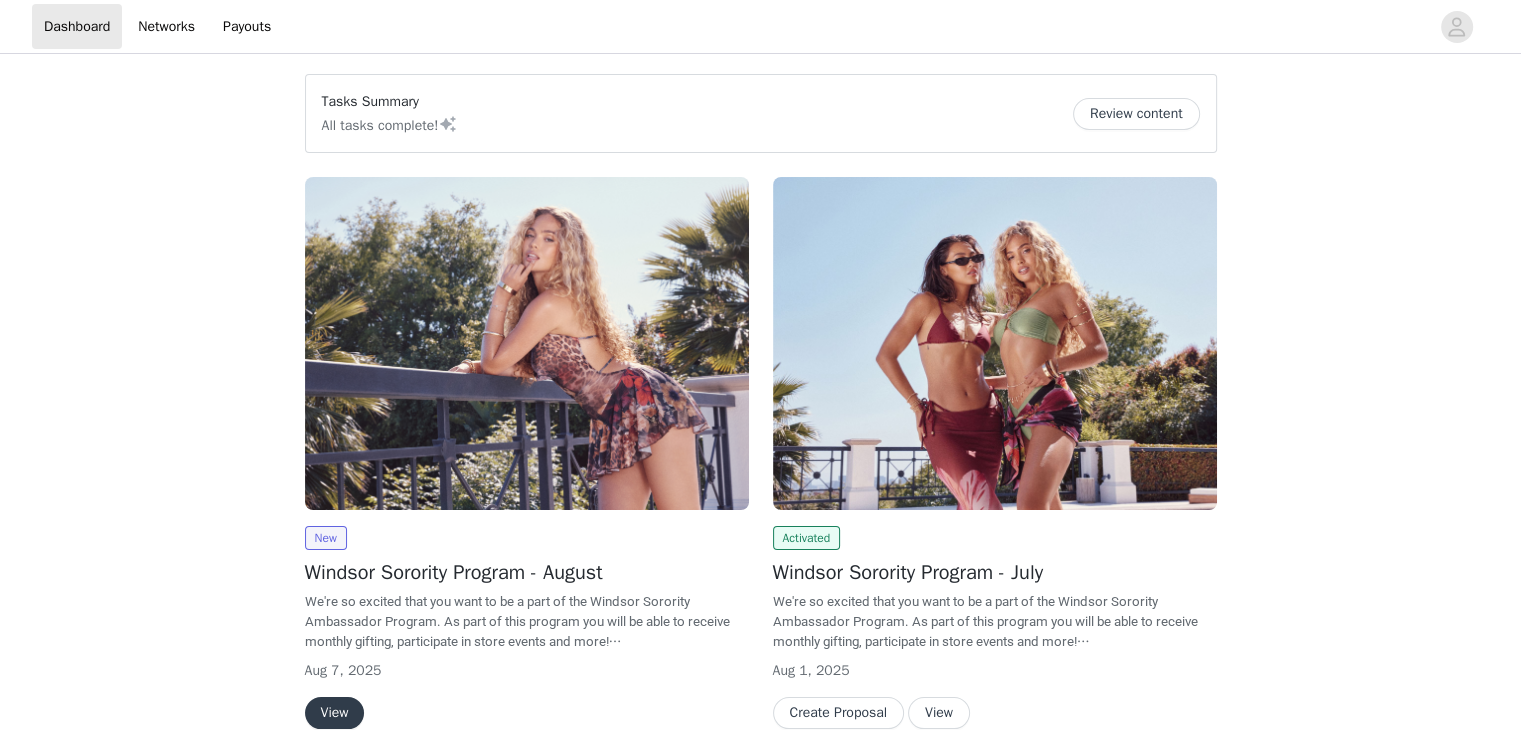 click on "Tasks Summary
All tasks complete!      Review content          New    Windsor Sorority Program - August   We're so excited that you want to be a part of the Windsor Sorority Ambassador Program. As part of this program you will be able to receive monthly gifting, participate in store events and more!
Please review the proposal due date and posting deadline for this month. There will be no exception to these dates!
Make sure to review the posting requirements and other instructions in the monthly gifting email that was sent to you.
Please reach out to your Windsor rep with any questions -  sorority@windsorstore.com
Tag @windsorstore
Use #windsorambassador #ad
Content that uses music must use sounds that are for commercial use and royalty free. Copyrighted music use is NOT acceptable and will lead to immediate termination from our program.     Aug 7, 2025       View    Activated    Windsor Sorority Program - July
sorority@windsorstore.com" at bounding box center (760, 736) 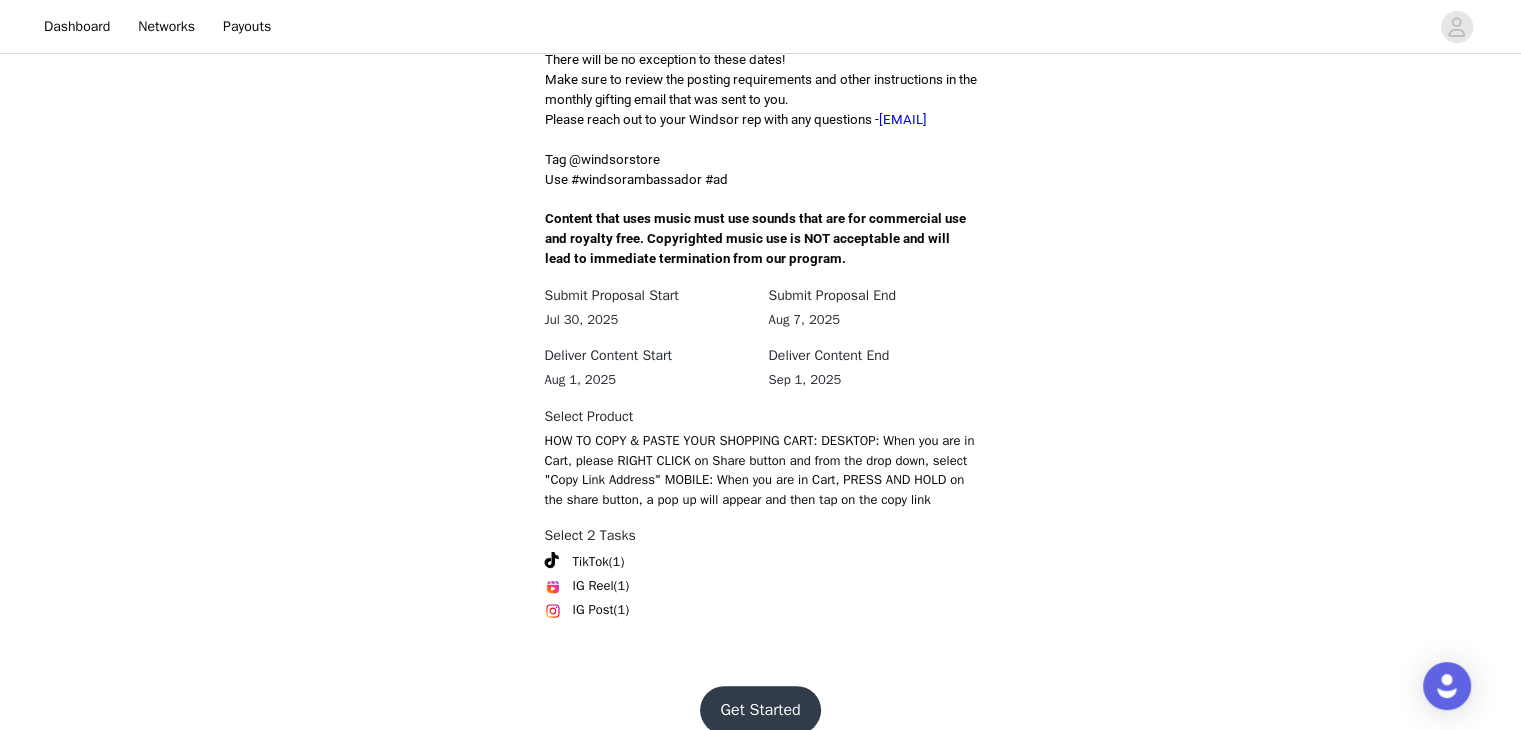 scroll, scrollTop: 629, scrollLeft: 0, axis: vertical 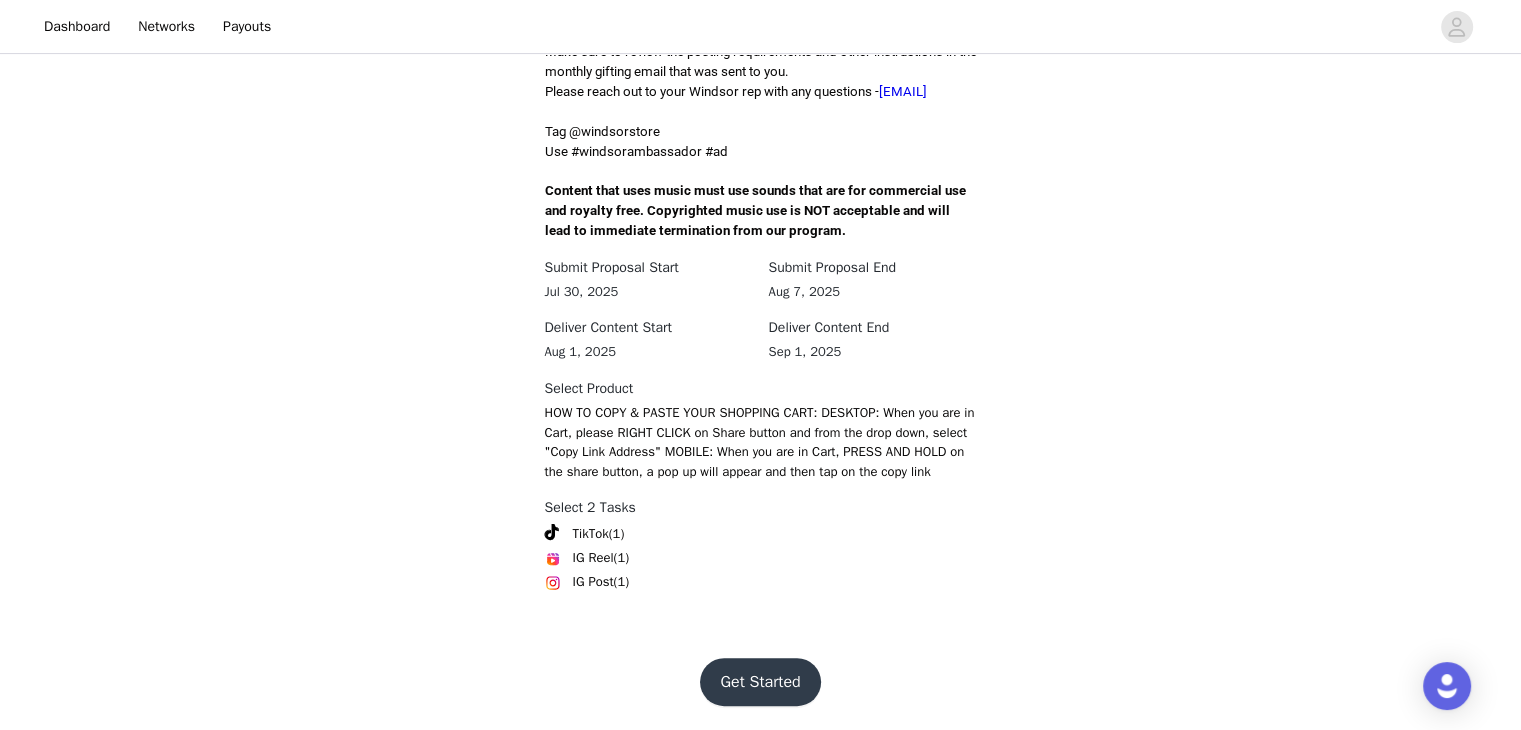 click on "Get Started" at bounding box center (760, 682) 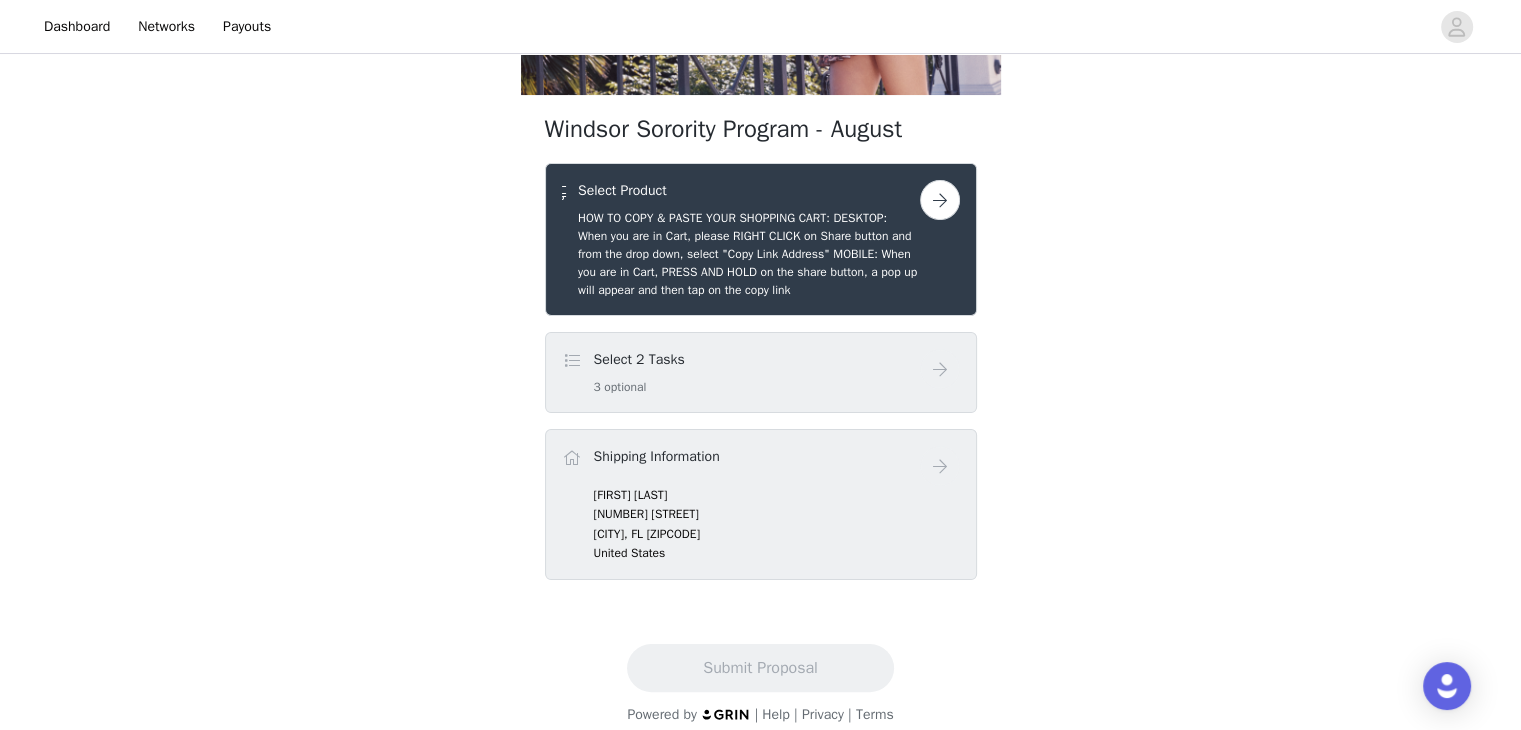 scroll, scrollTop: 284, scrollLeft: 0, axis: vertical 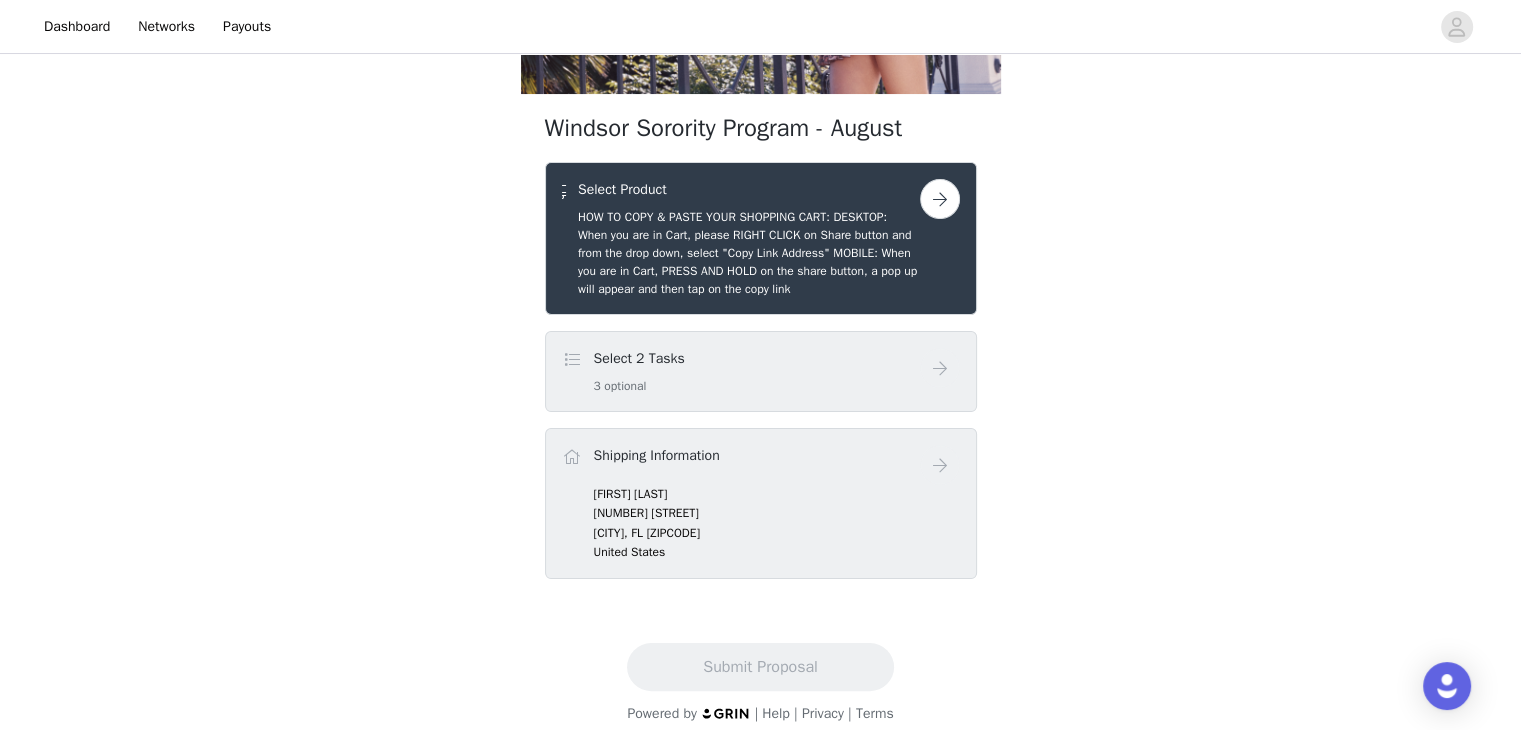 click at bounding box center (940, 199) 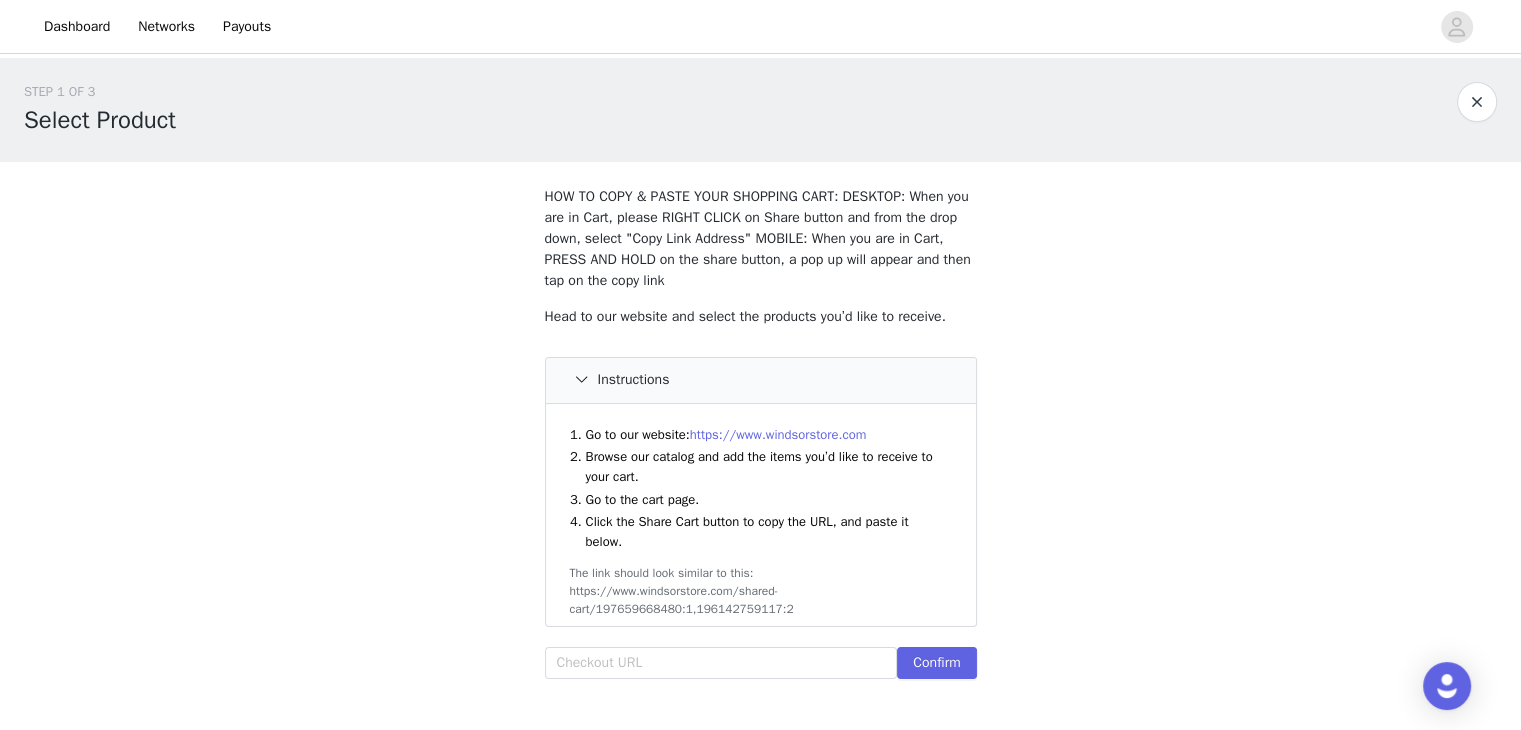 scroll, scrollTop: 127, scrollLeft: 0, axis: vertical 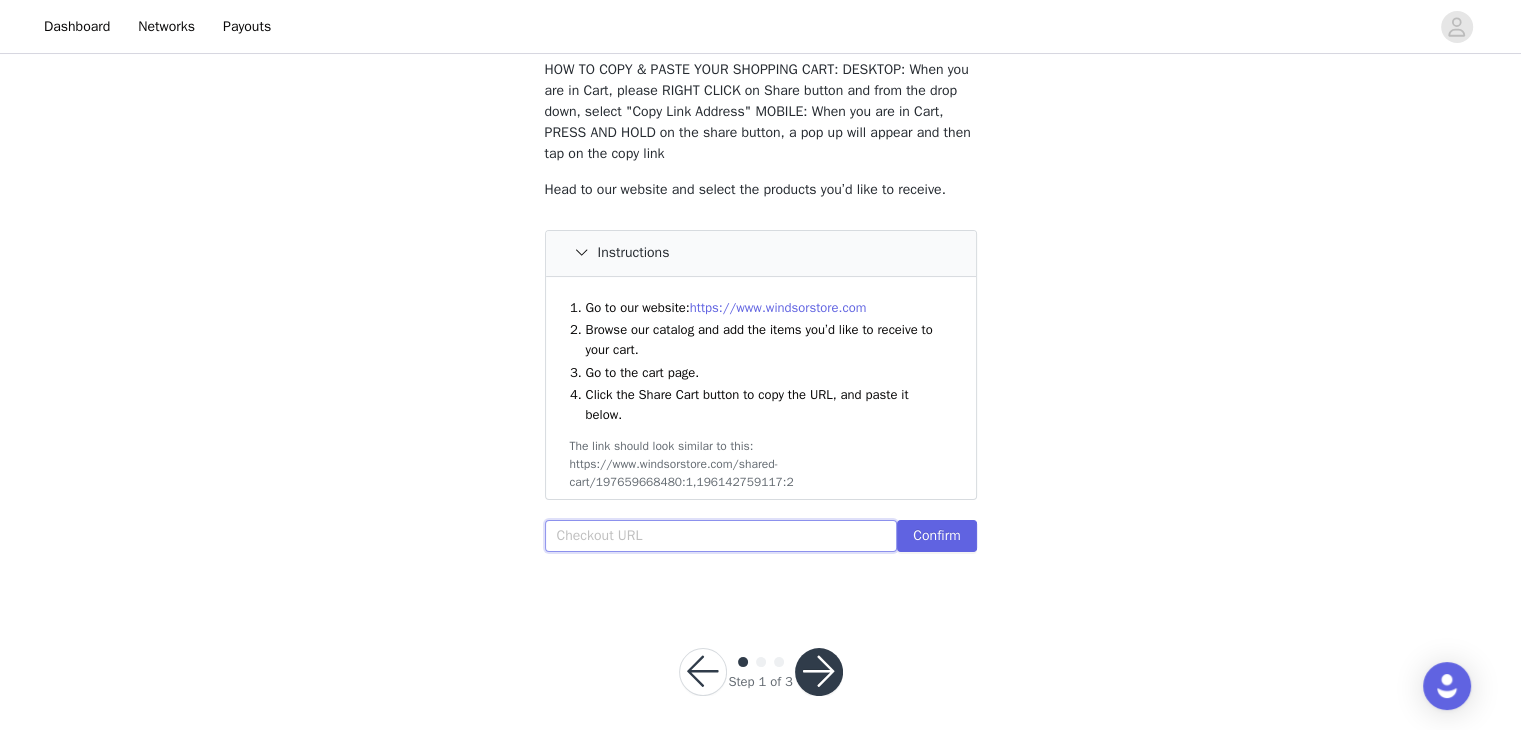 click at bounding box center (721, 536) 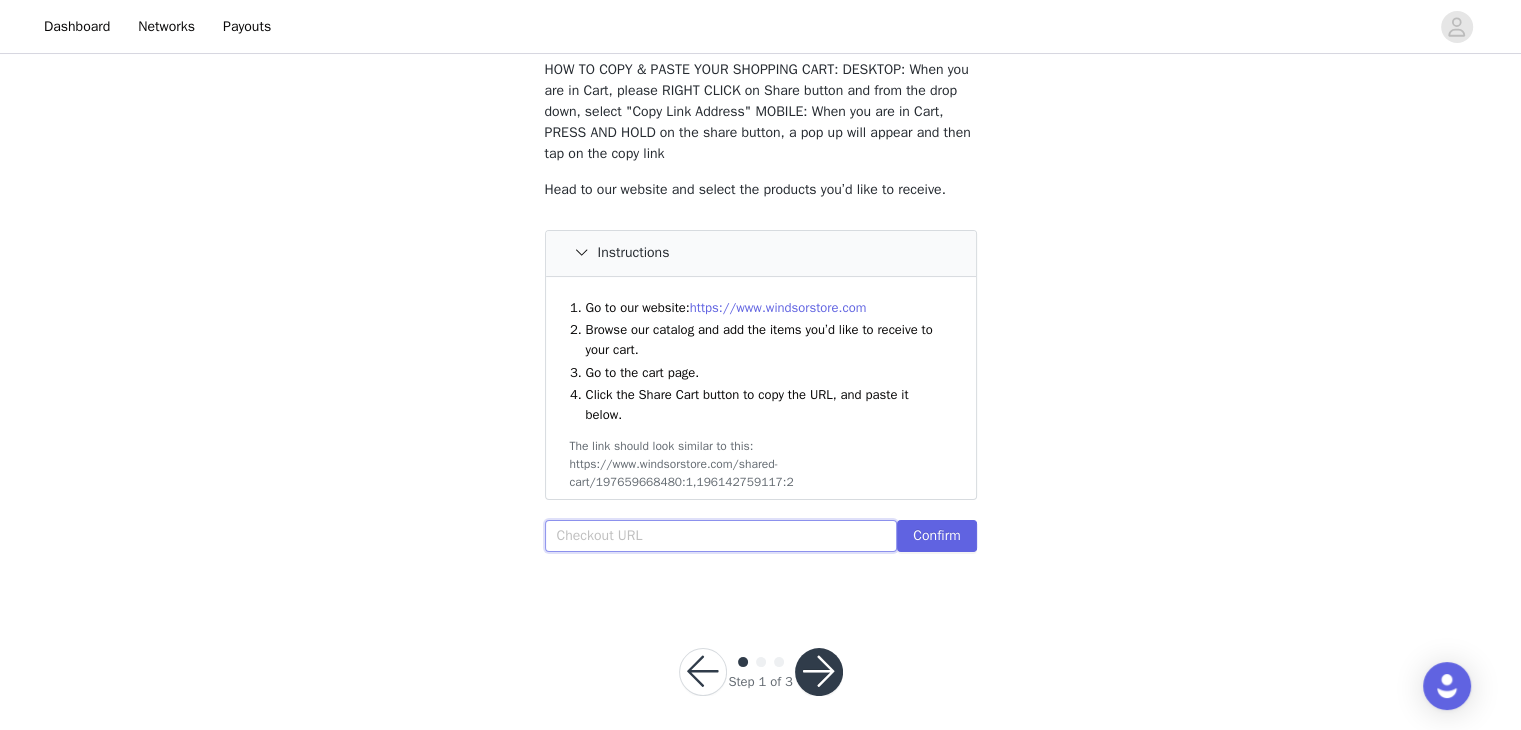 paste on "https://www.windsorstore.com/cart/43265940029491:1,43472743235635:1,43373938016307:1" 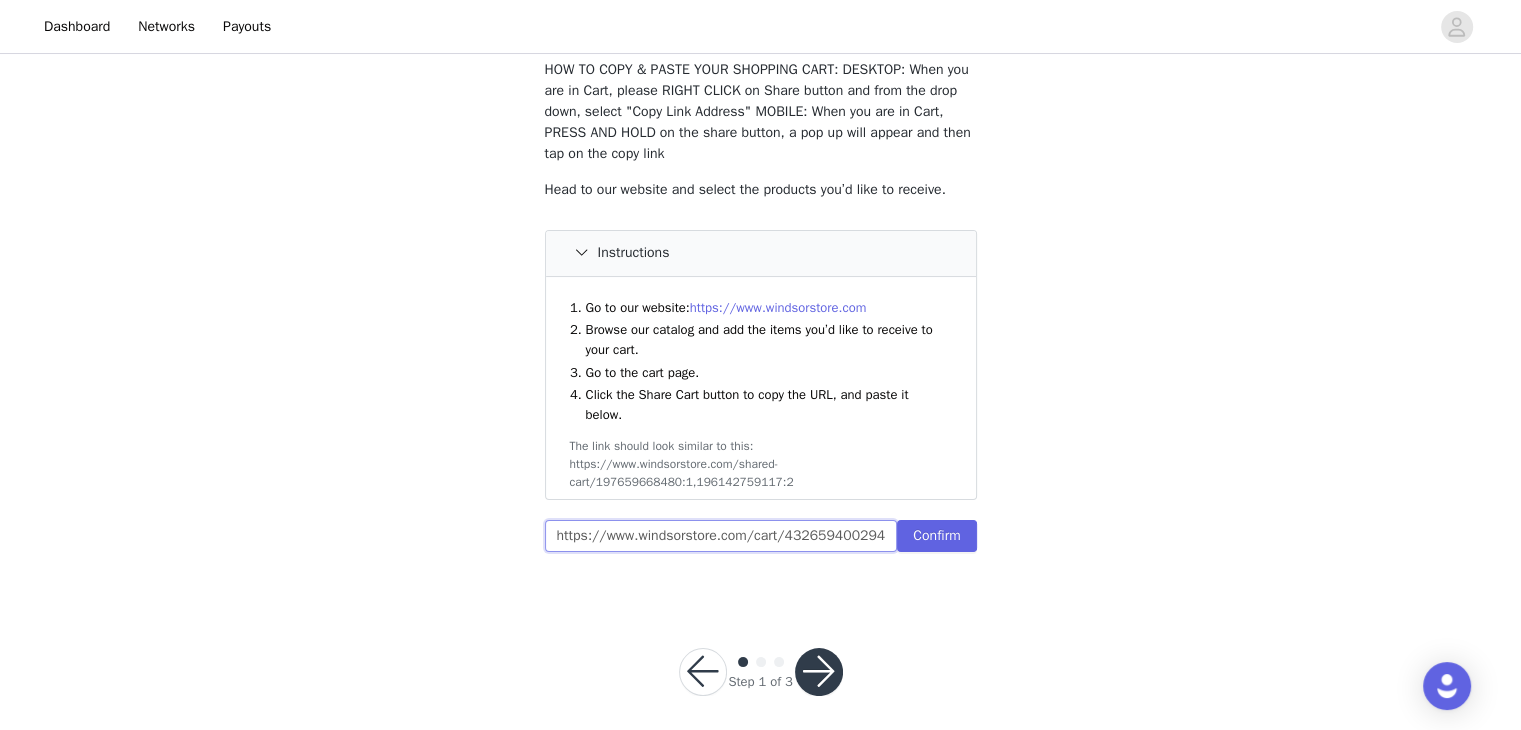 scroll, scrollTop: 0, scrollLeft: 250, axis: horizontal 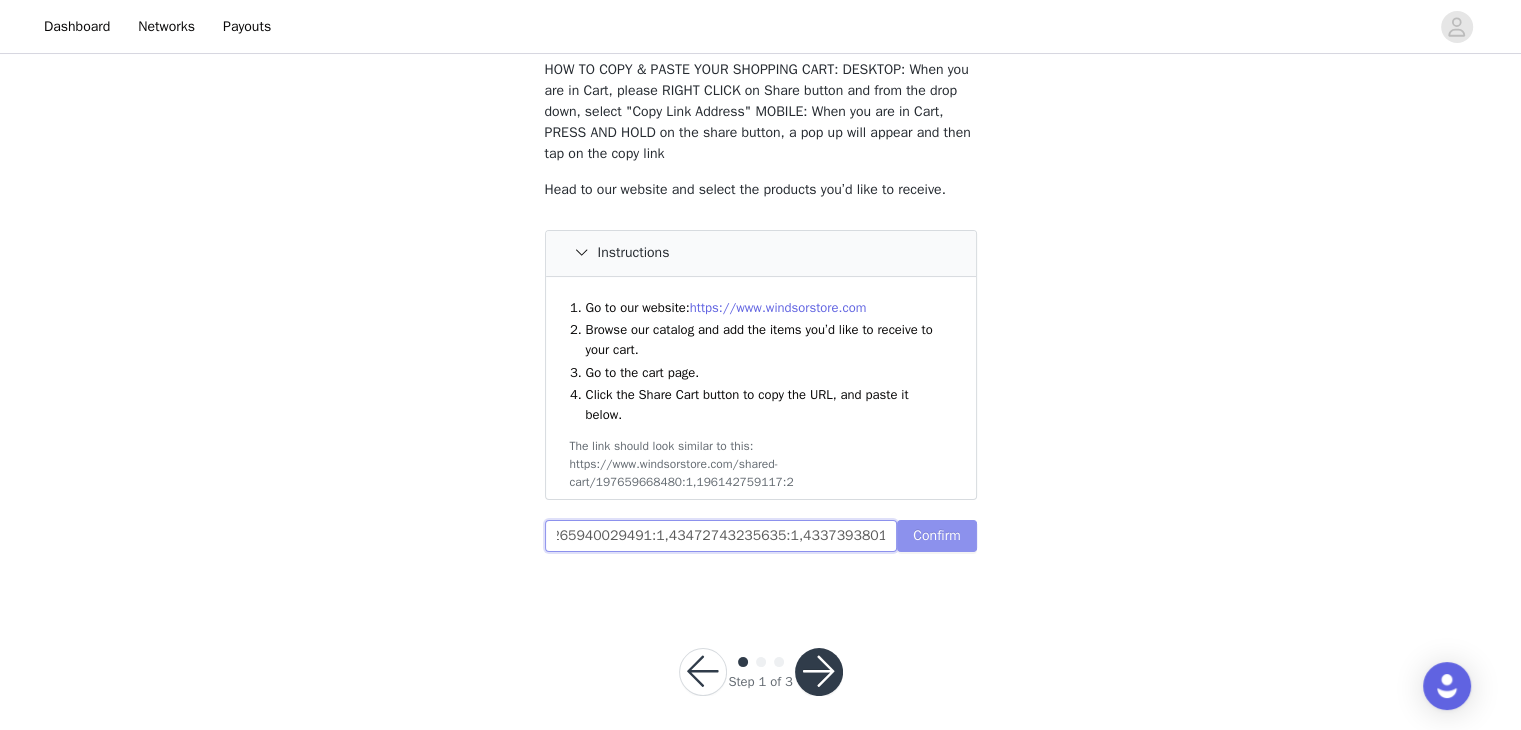 type on "https://www.windsorstore.com/cart/43265940029491:1,43472743235635:1,43373938016307:1" 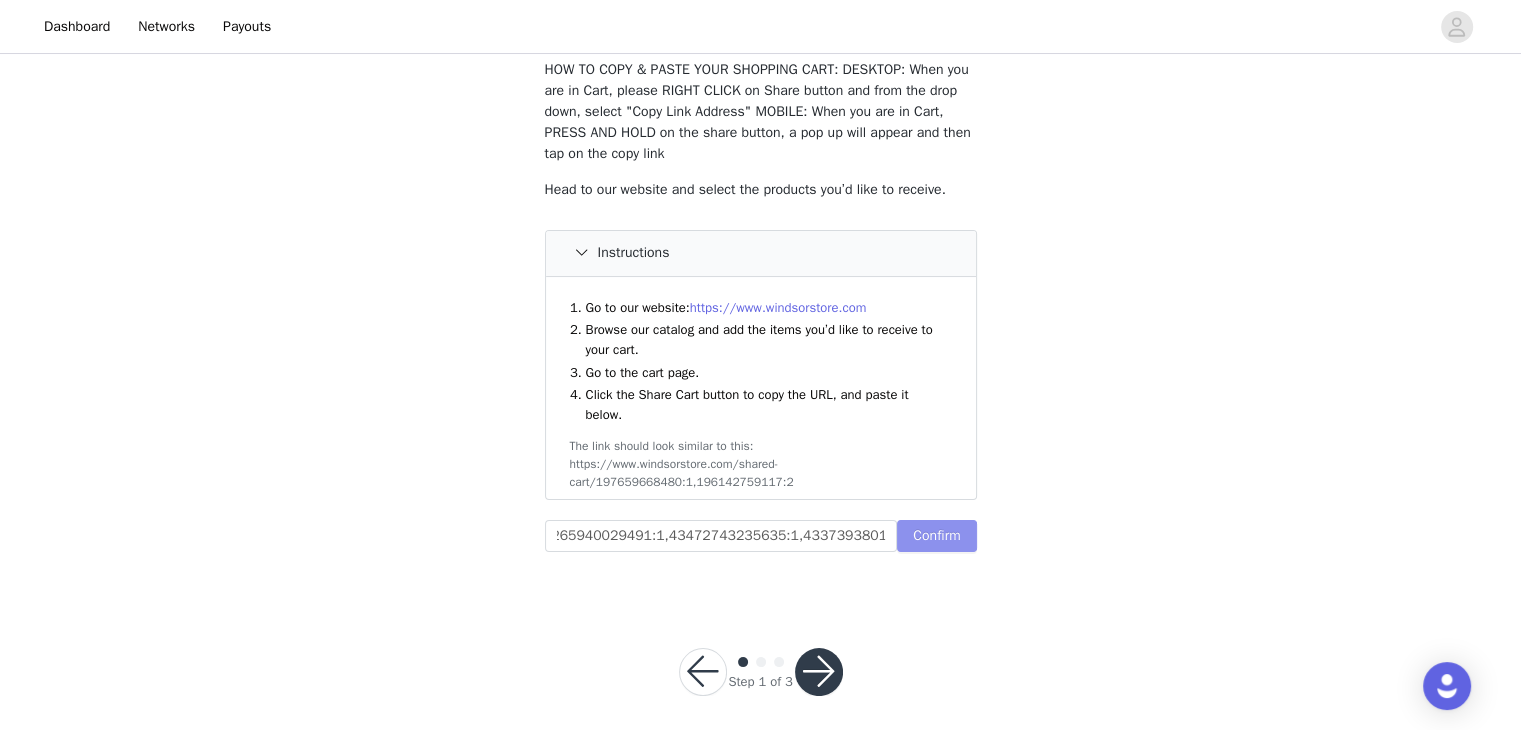 scroll, scrollTop: 0, scrollLeft: 0, axis: both 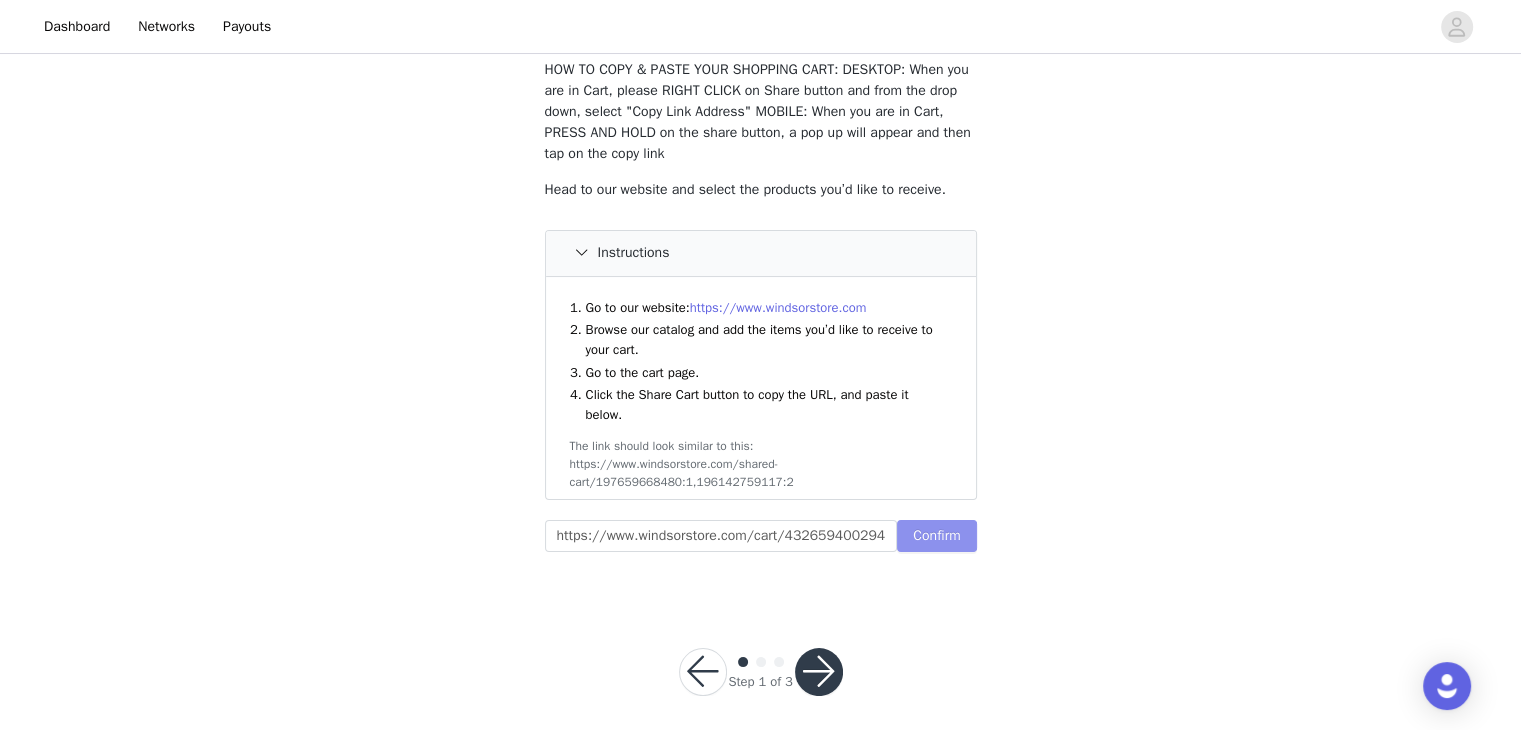 click on "Confirm" at bounding box center [936, 536] 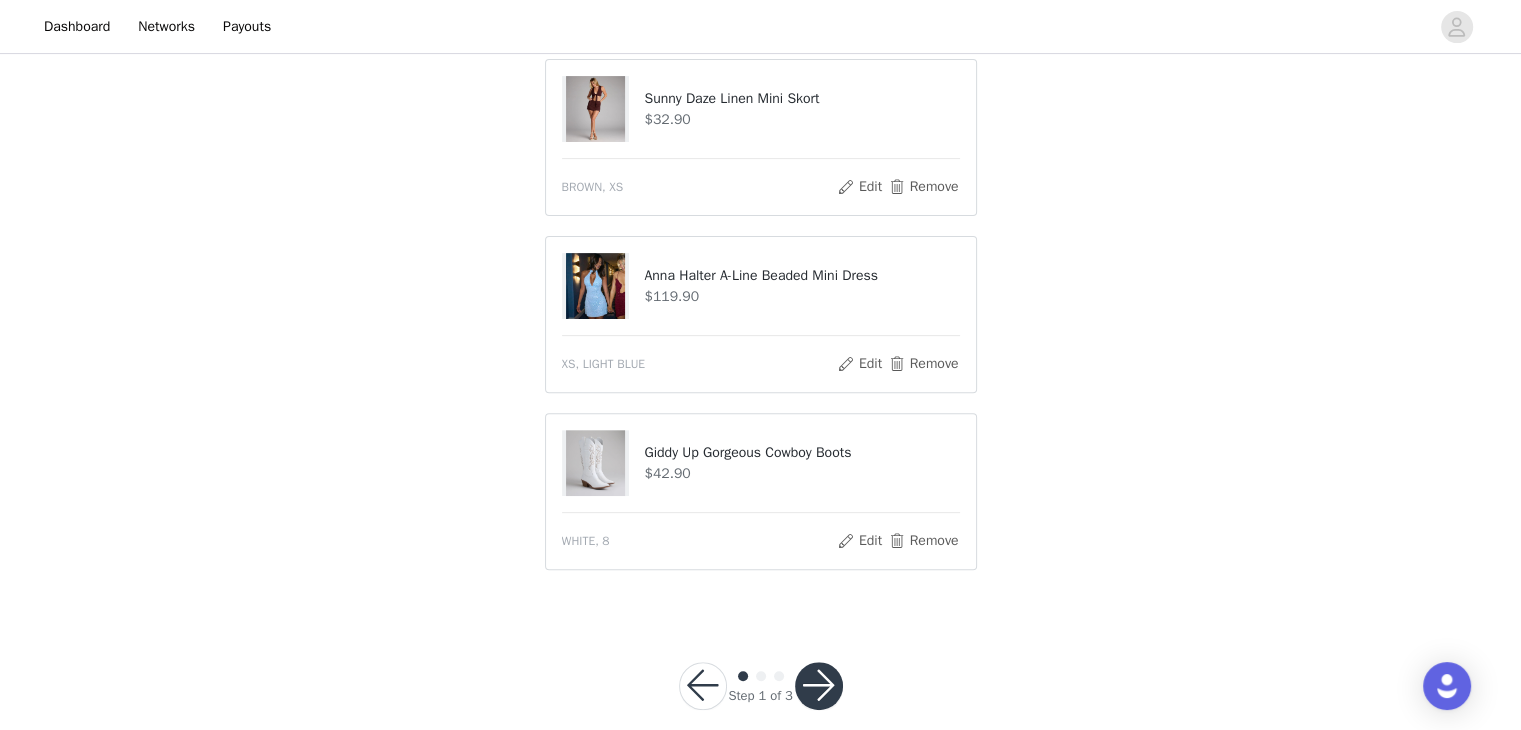 scroll, scrollTop: 655, scrollLeft: 0, axis: vertical 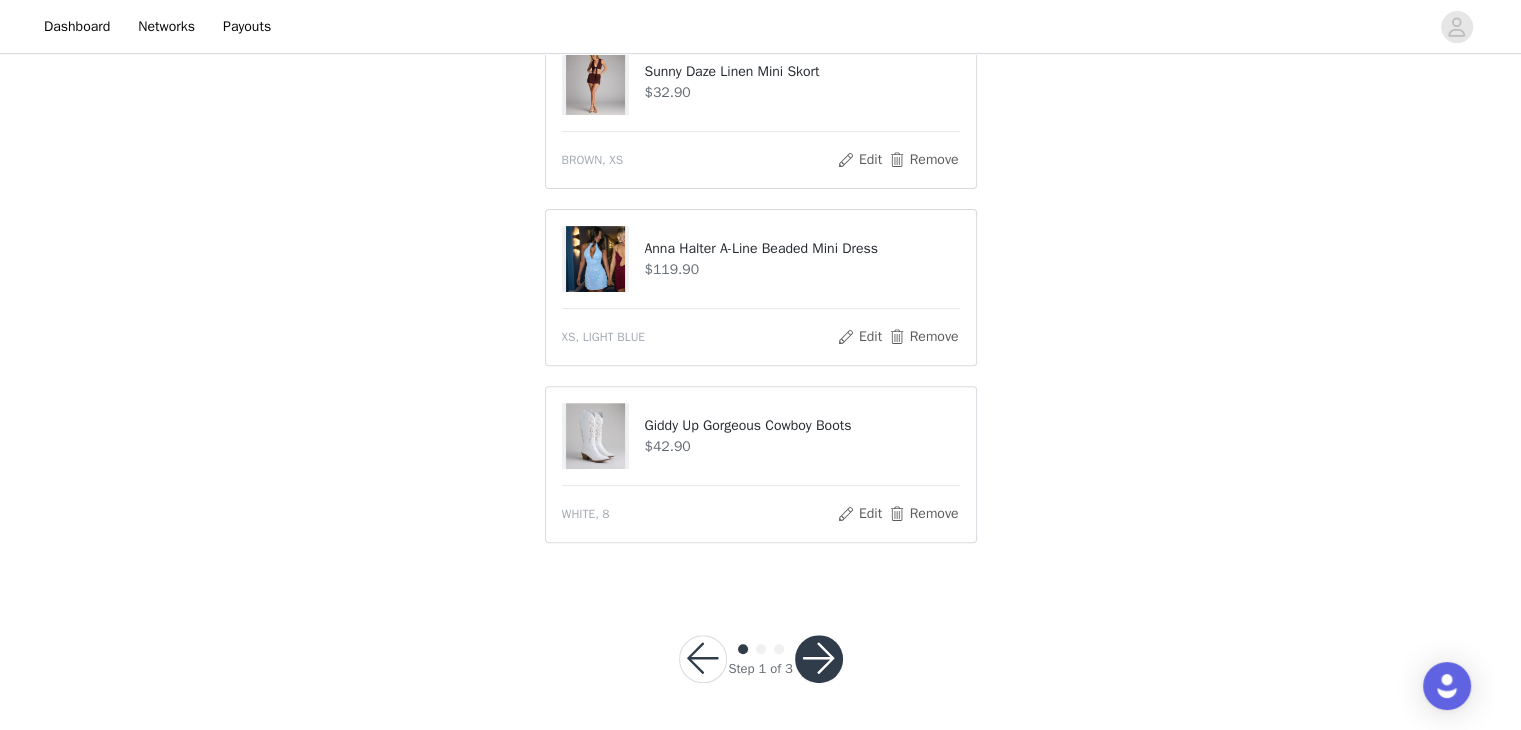 click at bounding box center (819, 659) 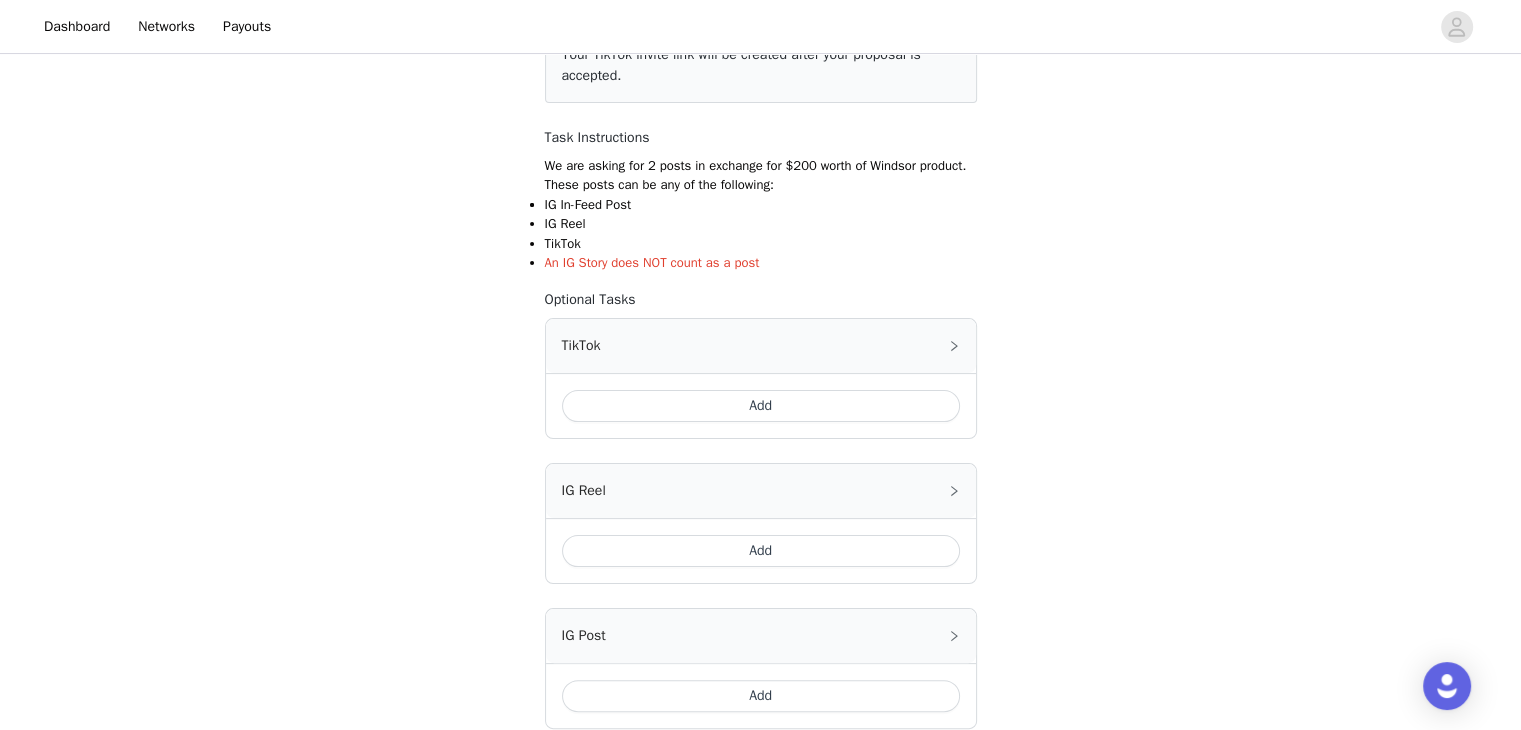 scroll, scrollTop: 476, scrollLeft: 0, axis: vertical 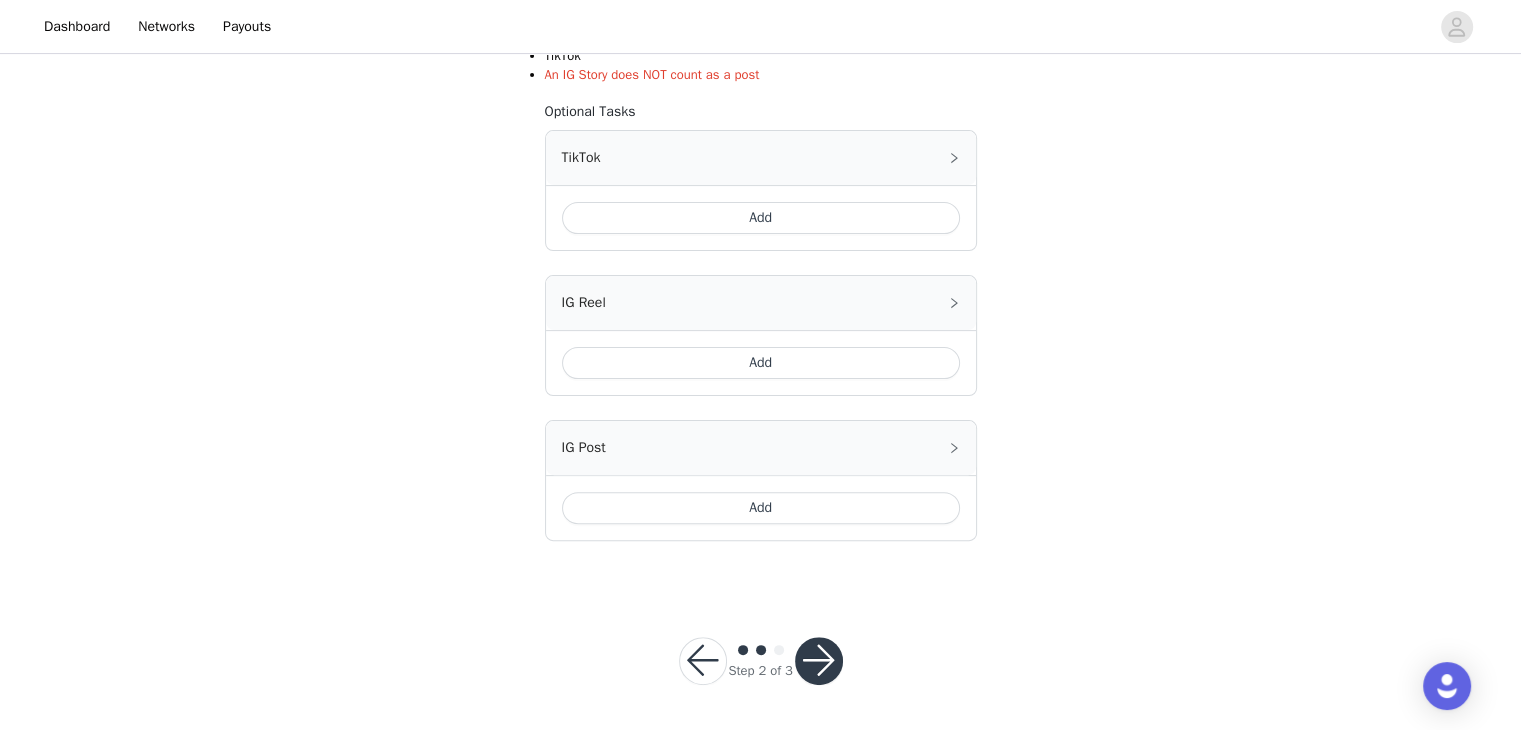 click on "Add" at bounding box center (761, 218) 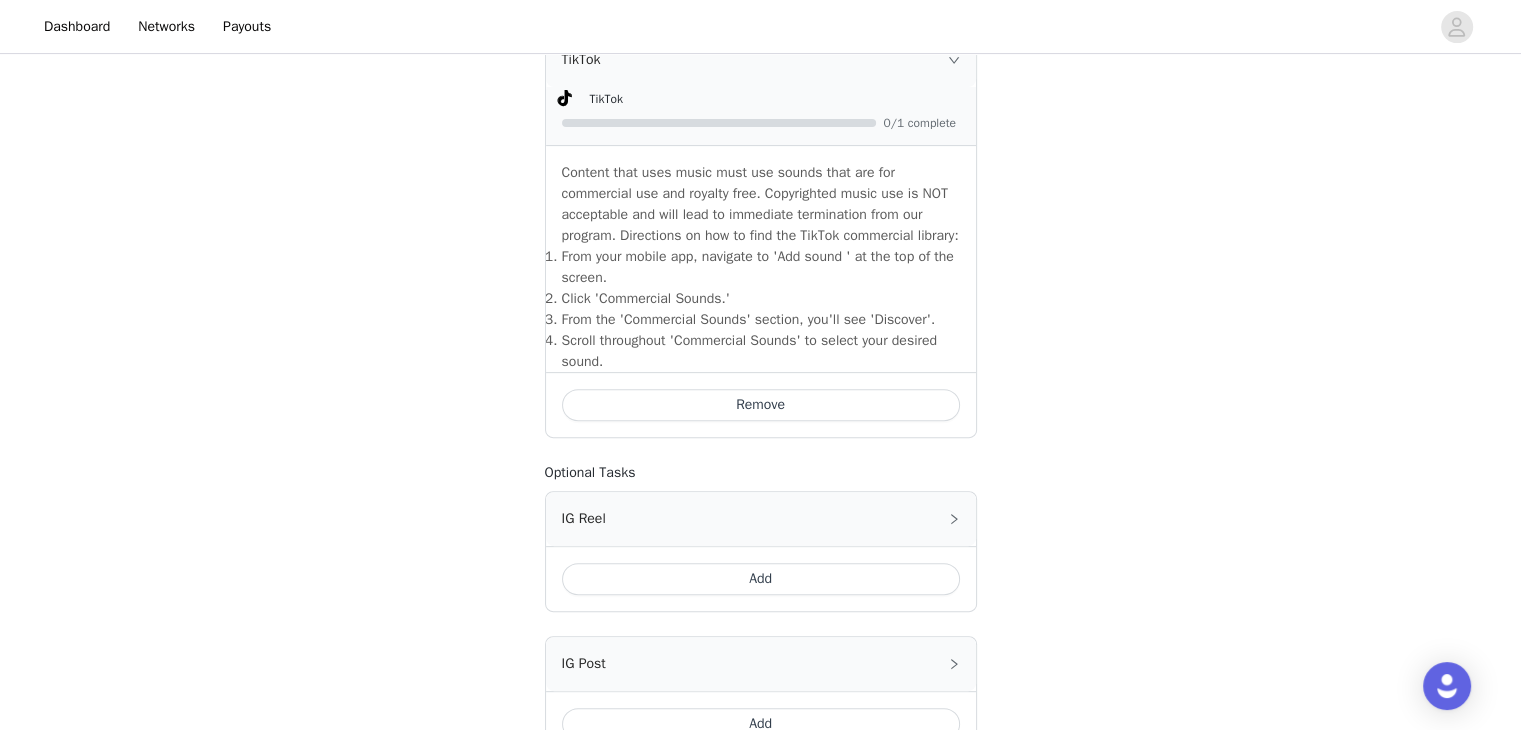 scroll, scrollTop: 655, scrollLeft: 0, axis: vertical 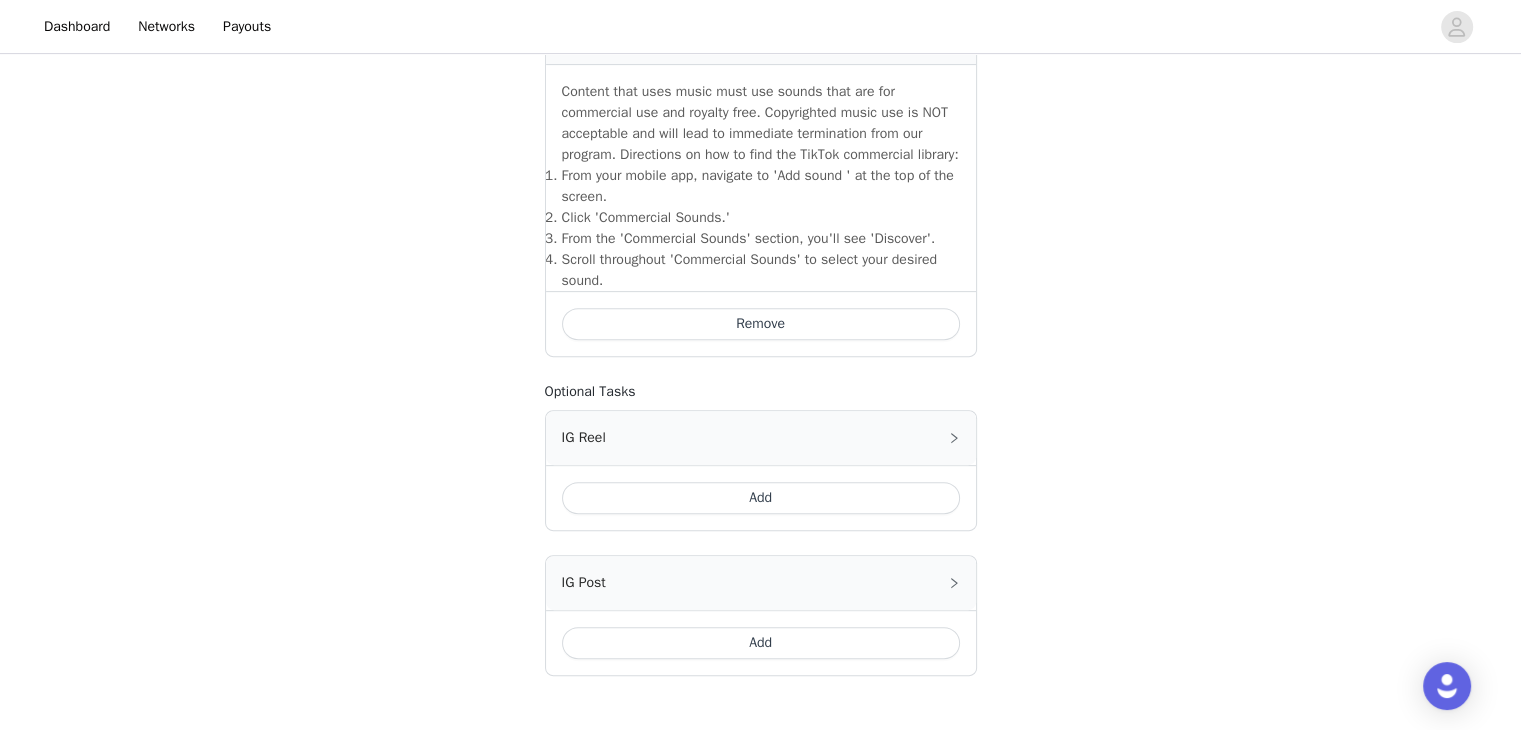 click on "Add" at bounding box center [761, 643] 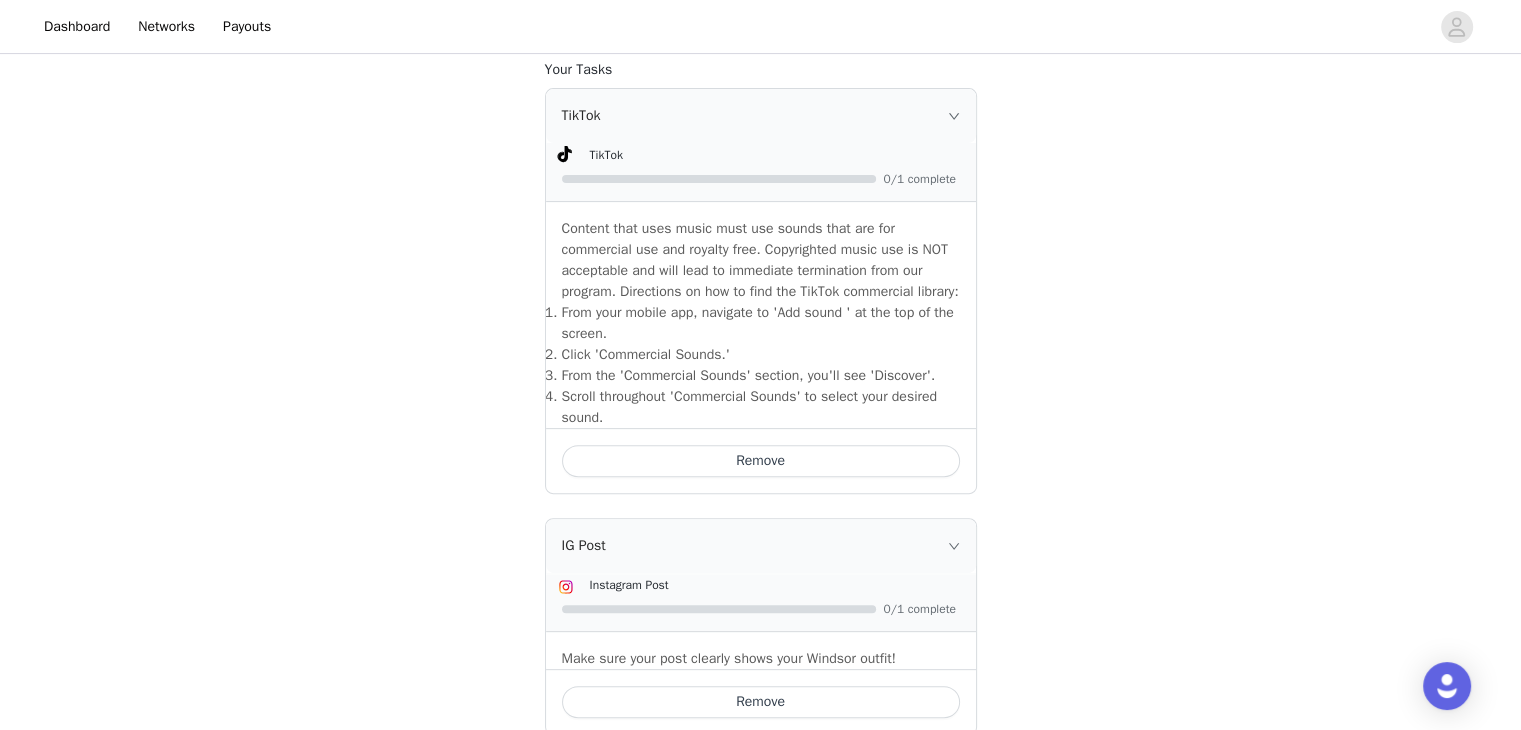 scroll, scrollTop: 906, scrollLeft: 0, axis: vertical 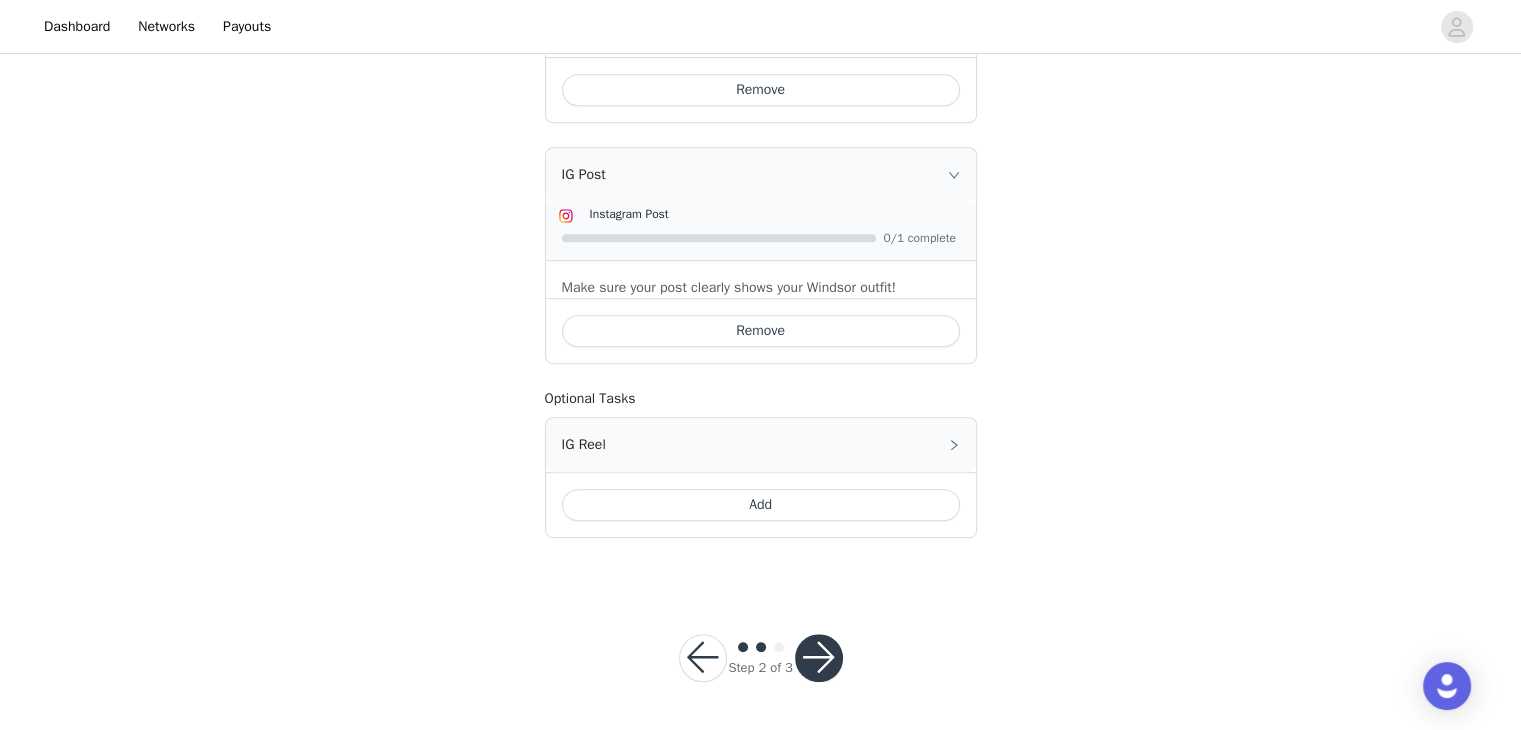 click at bounding box center [819, 658] 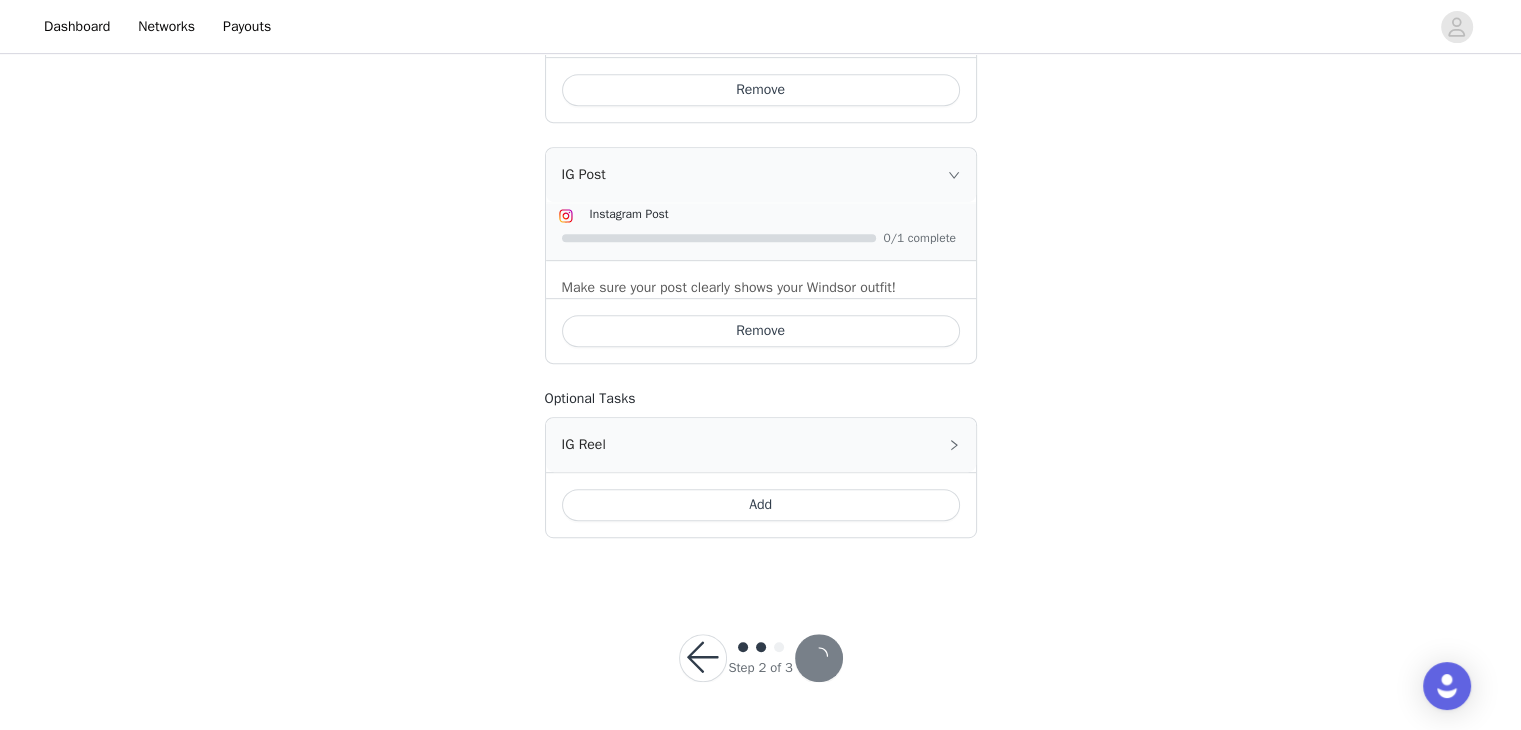 scroll, scrollTop: 0, scrollLeft: 0, axis: both 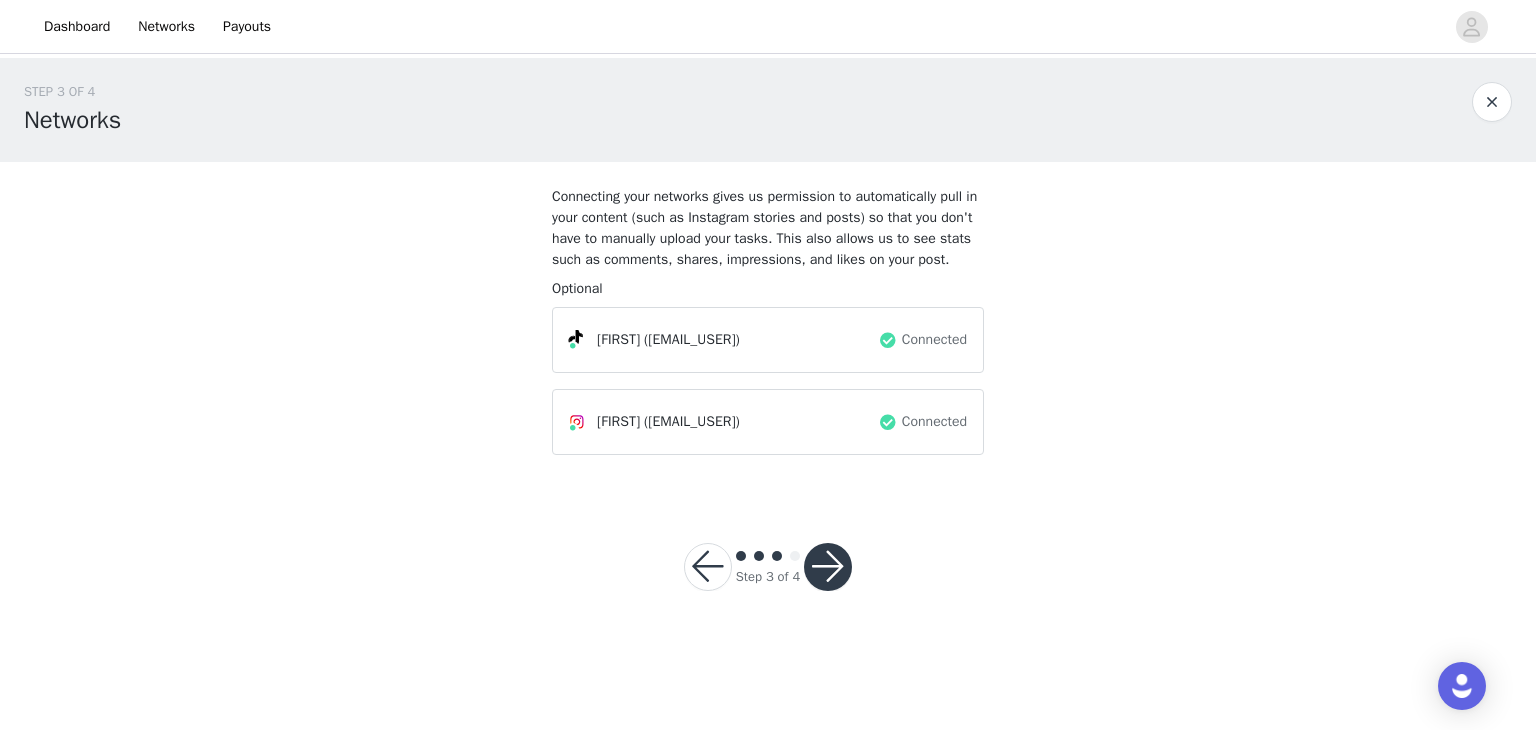 click at bounding box center [828, 567] 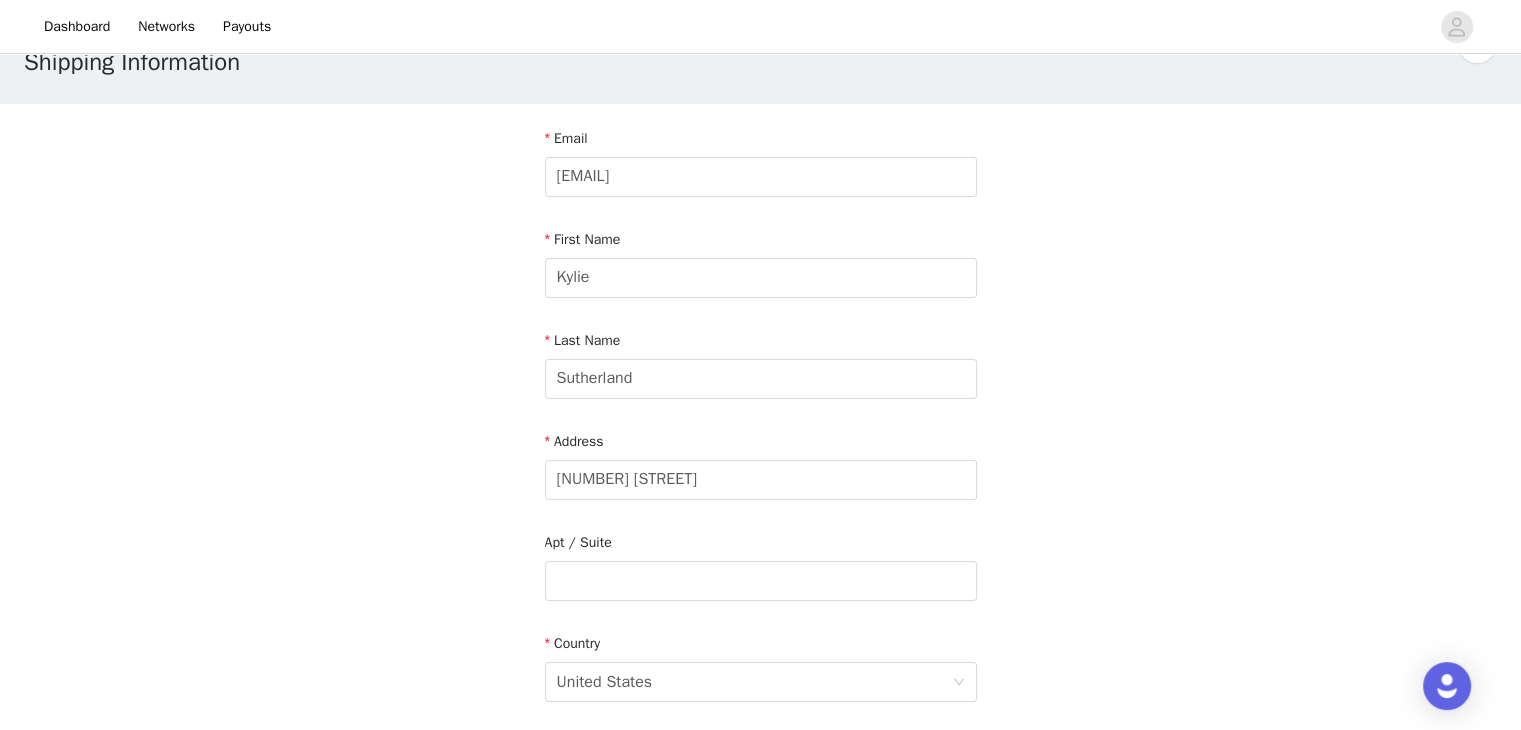 scroll, scrollTop: 59, scrollLeft: 0, axis: vertical 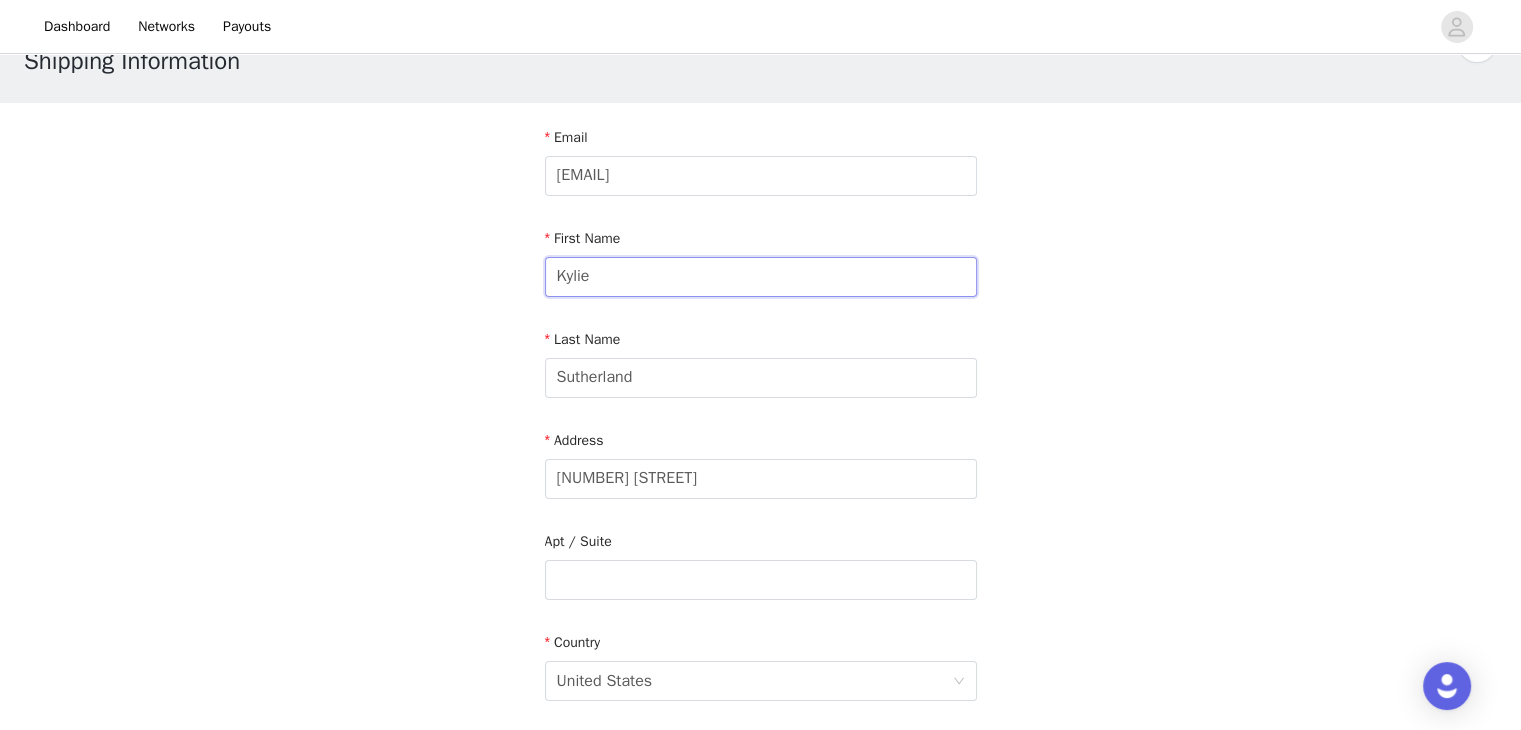 drag, startPoint x: 641, startPoint y: 280, endPoint x: 515, endPoint y: 268, distance: 126.57014 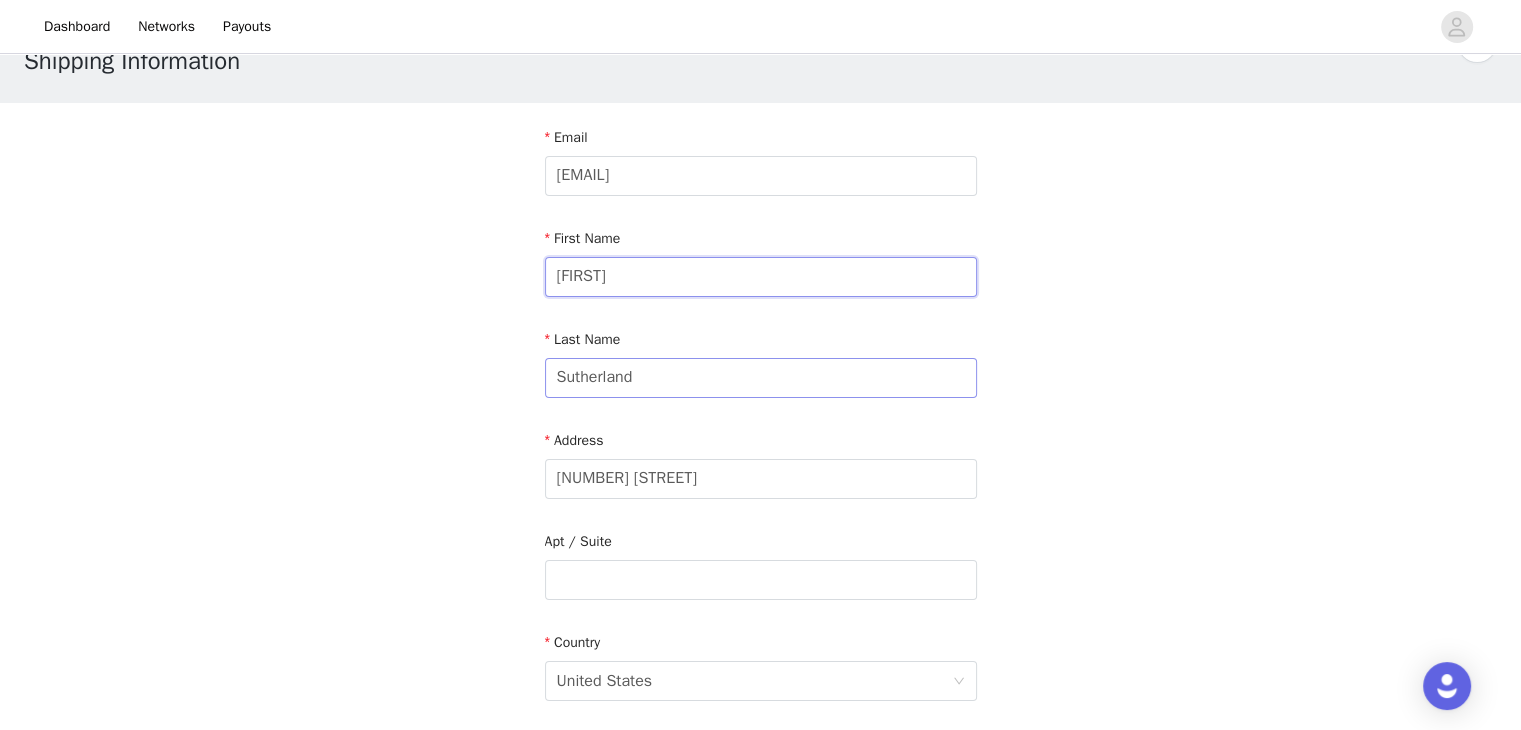 type on "[FIRST]" 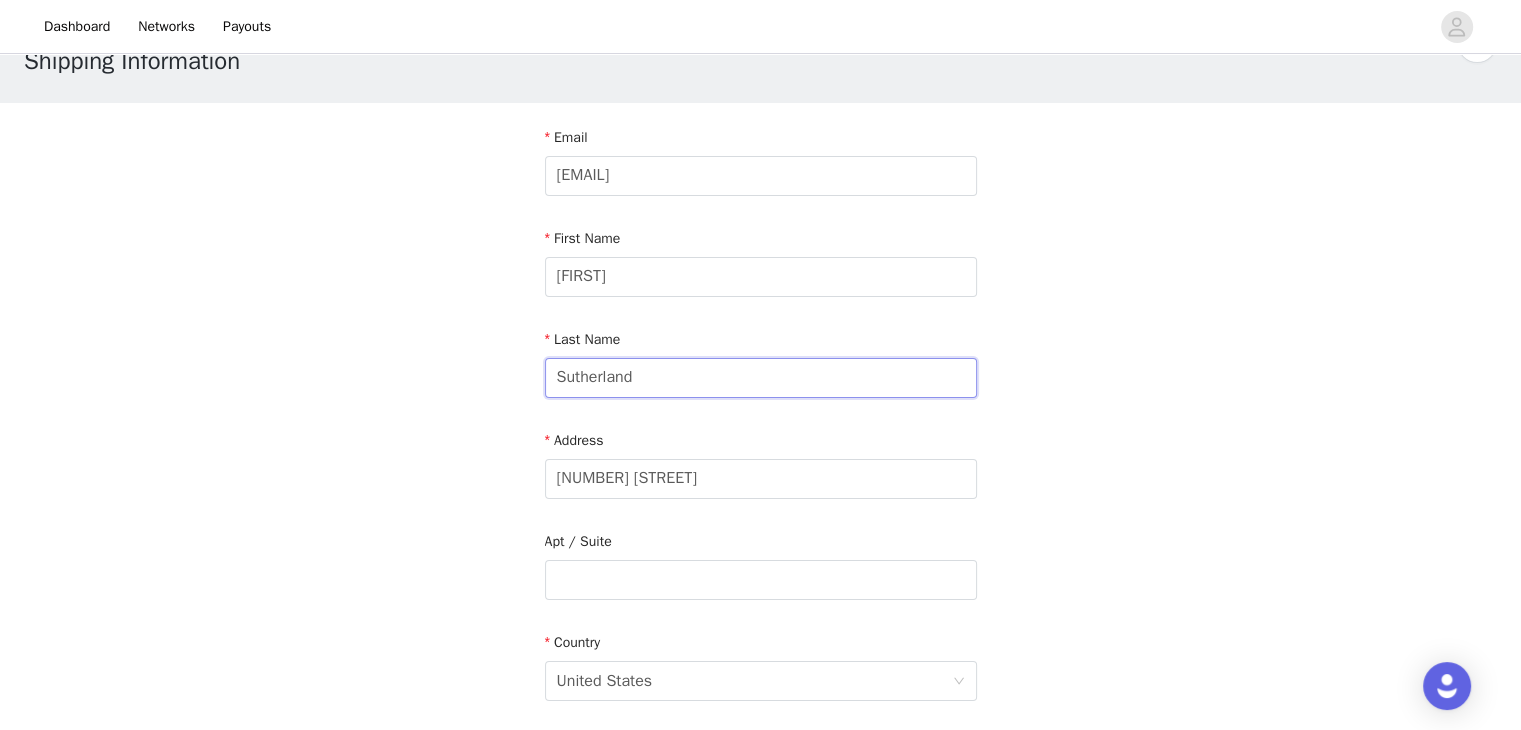 click on "Sutherland" at bounding box center [761, 378] 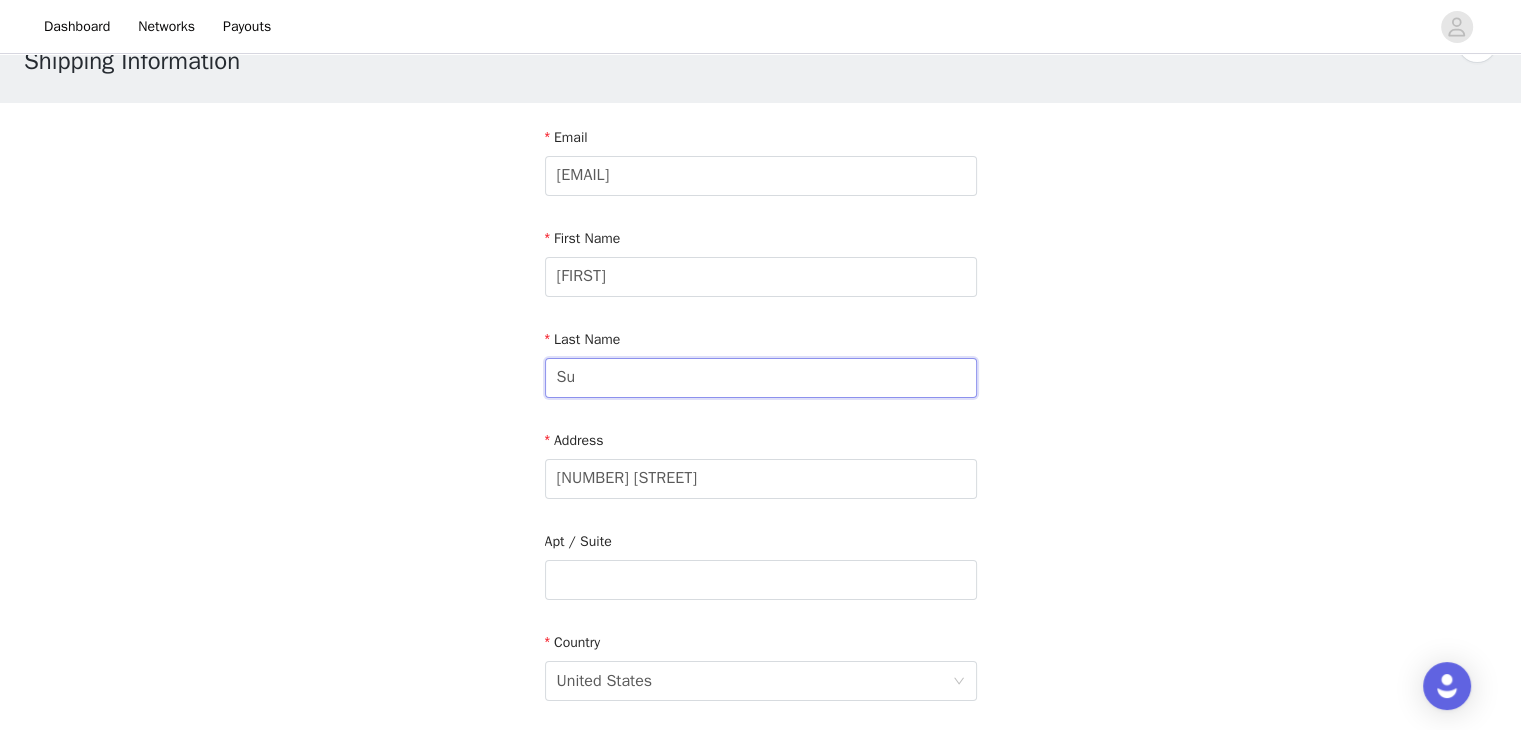 type on "S" 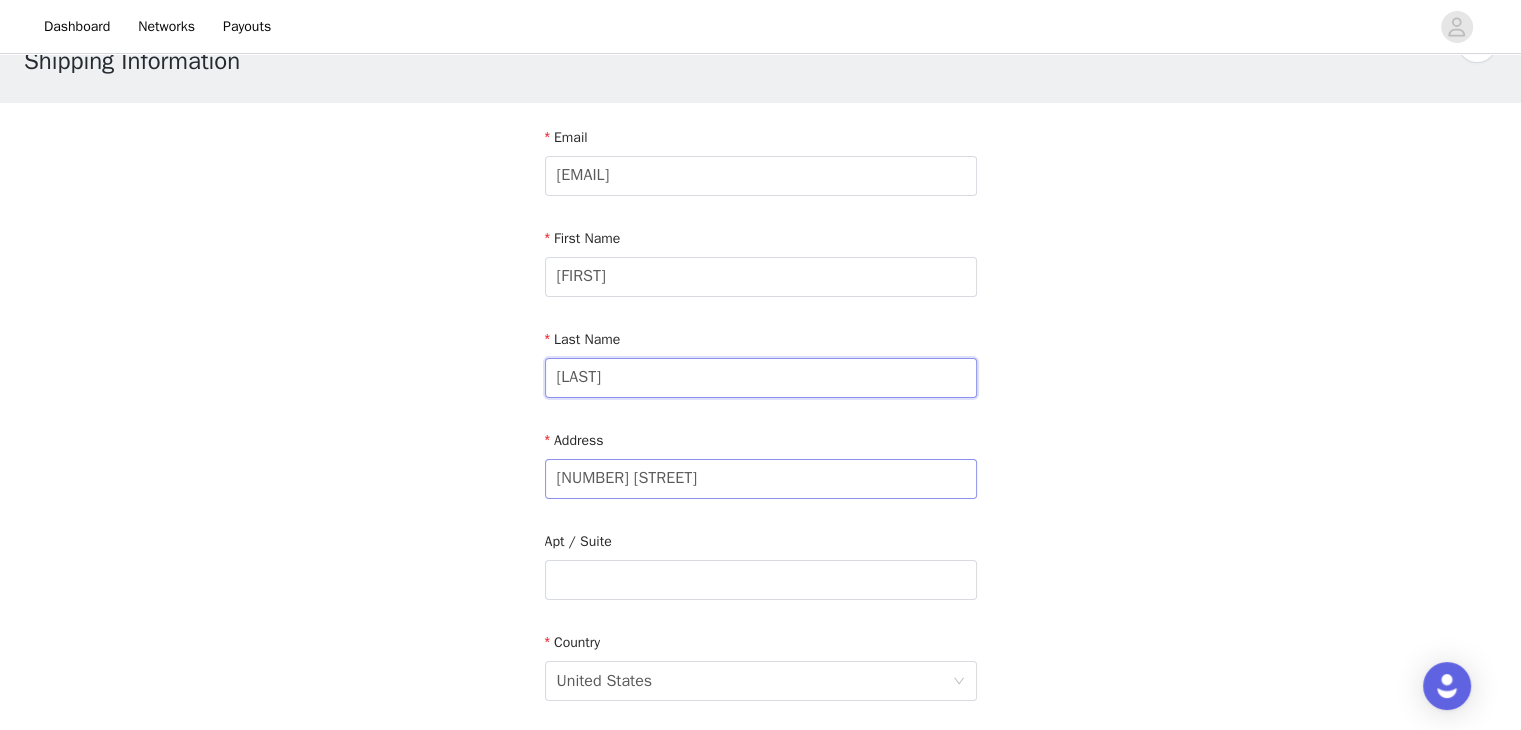 type on "[LAST]" 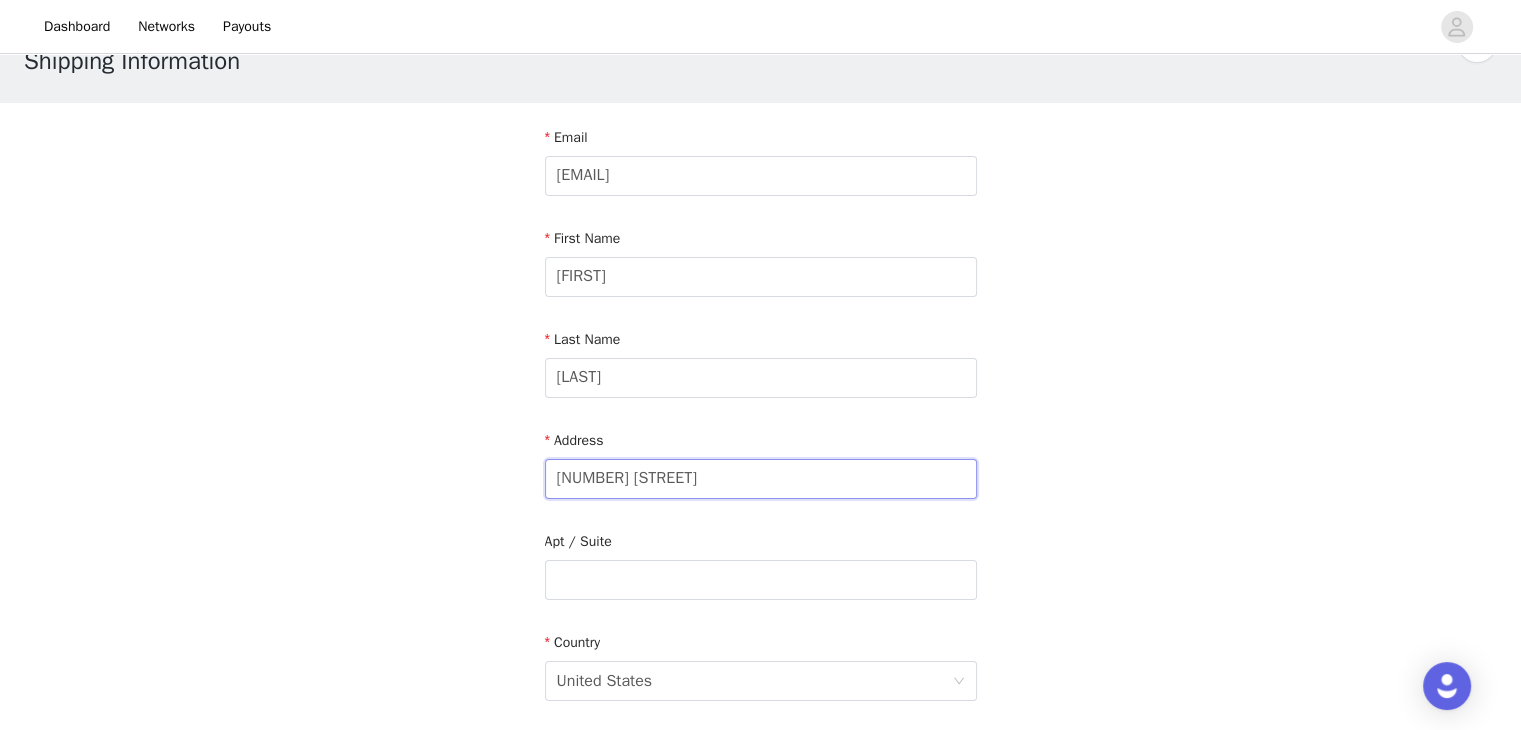 drag, startPoint x: 584, startPoint y: 481, endPoint x: 735, endPoint y: 481, distance: 151 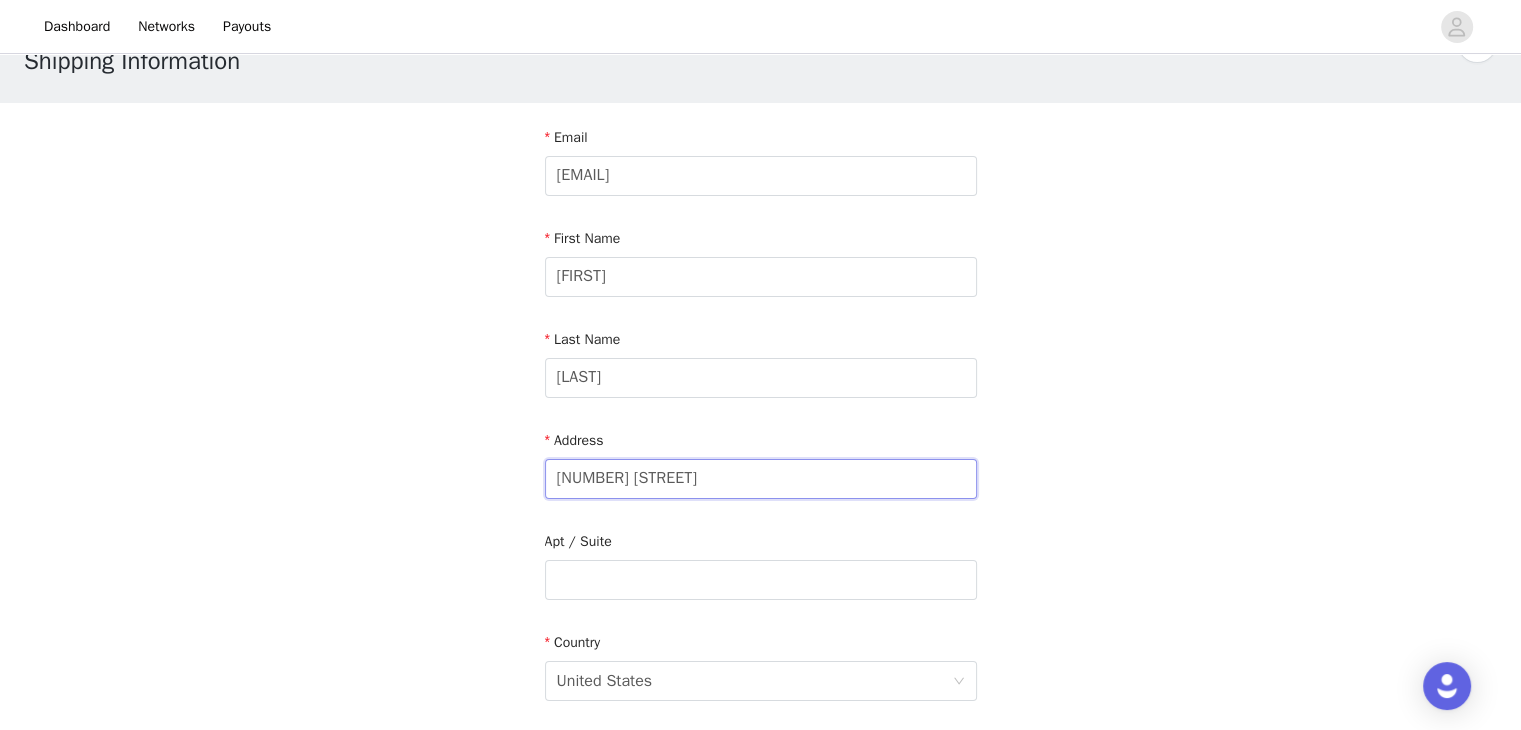 click on "[NUMBER] [STREET]" at bounding box center [761, 479] 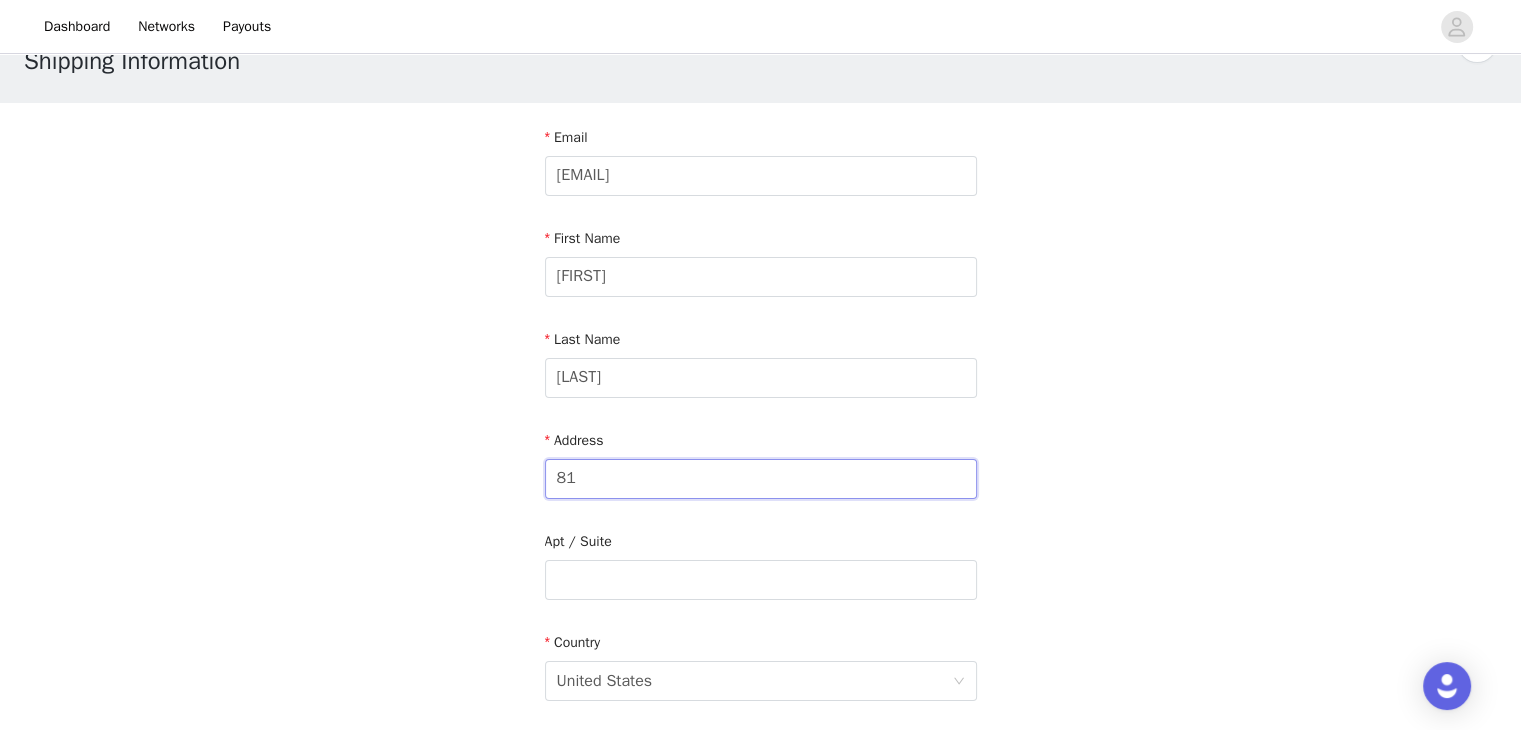 type on "8" 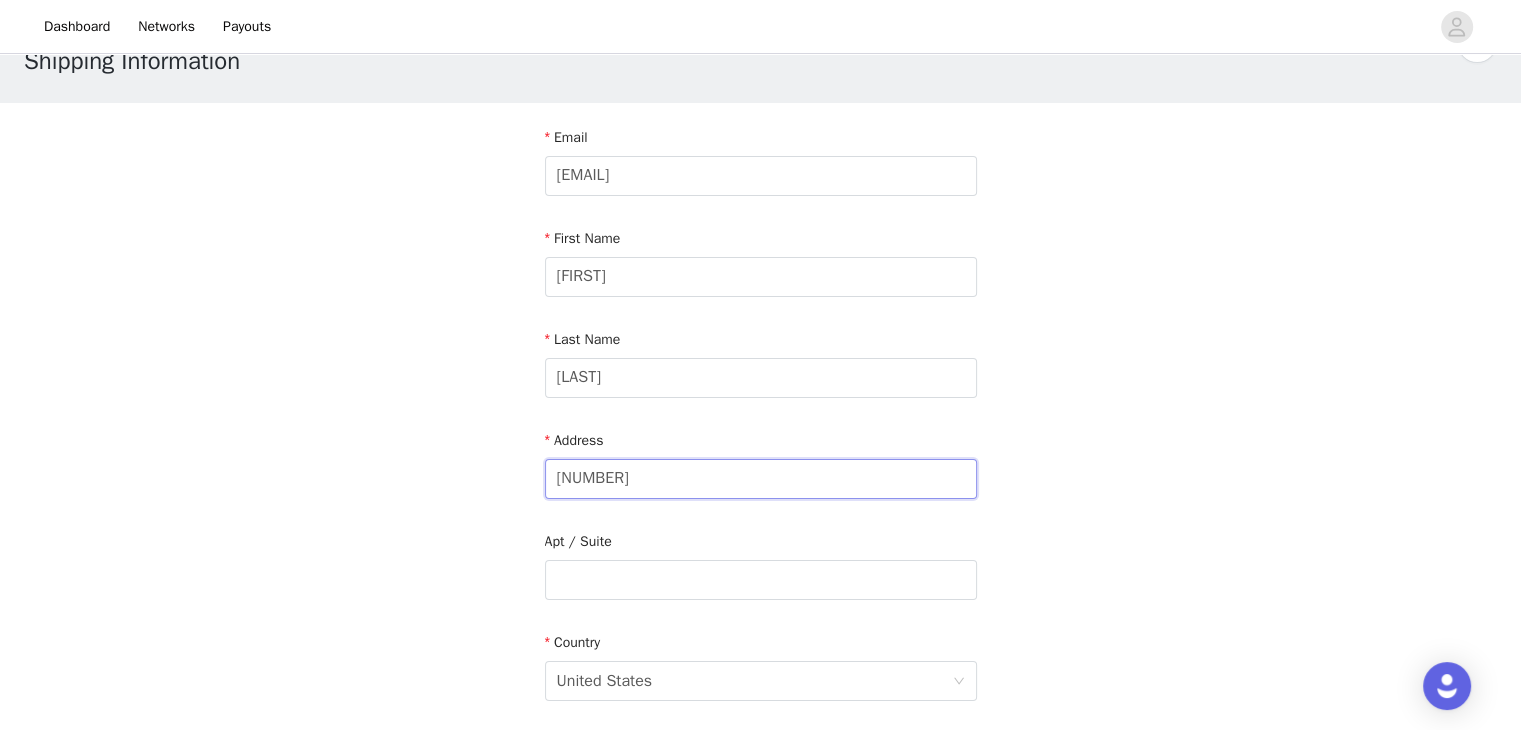 type on "[NUMBER] [STREET]" 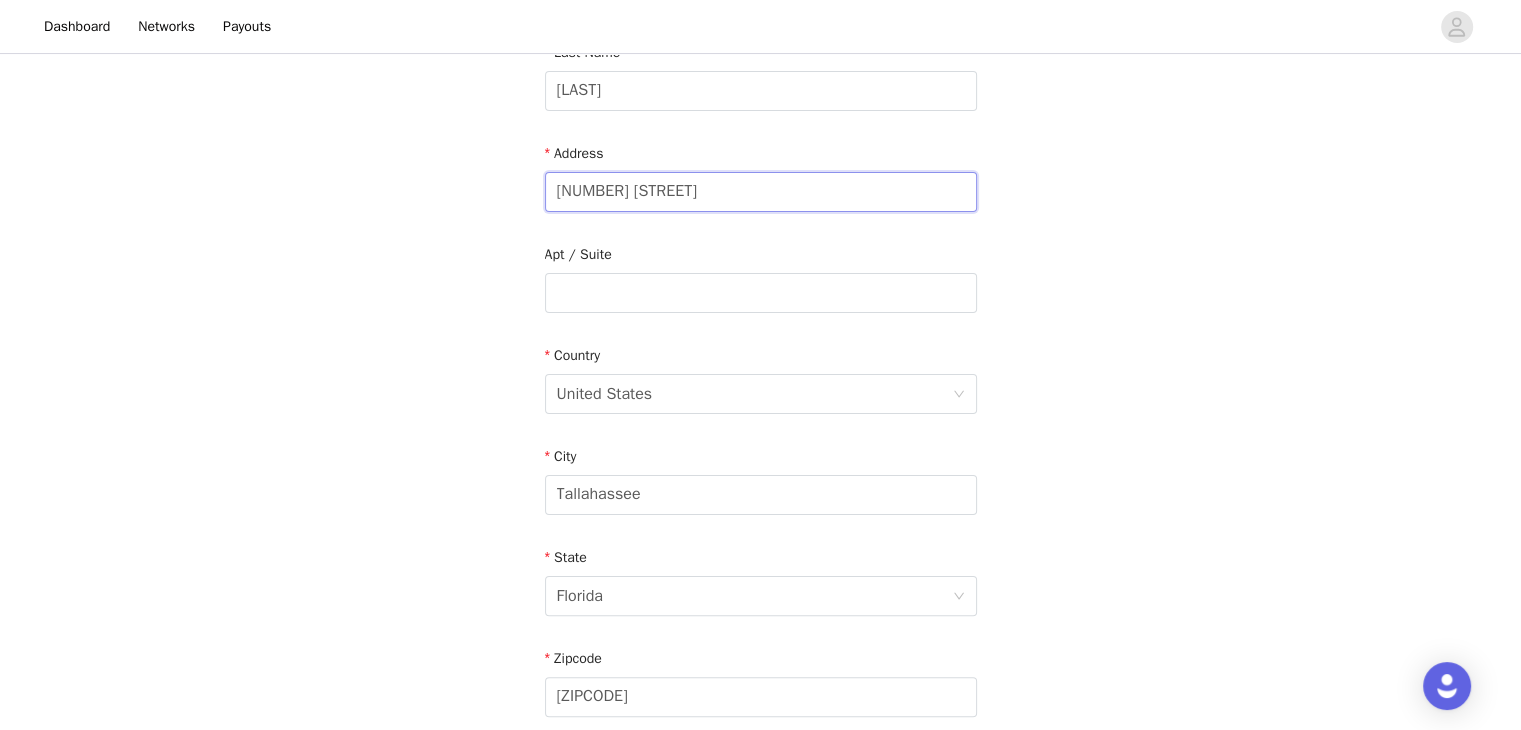 scroll, scrollTop: 432, scrollLeft: 0, axis: vertical 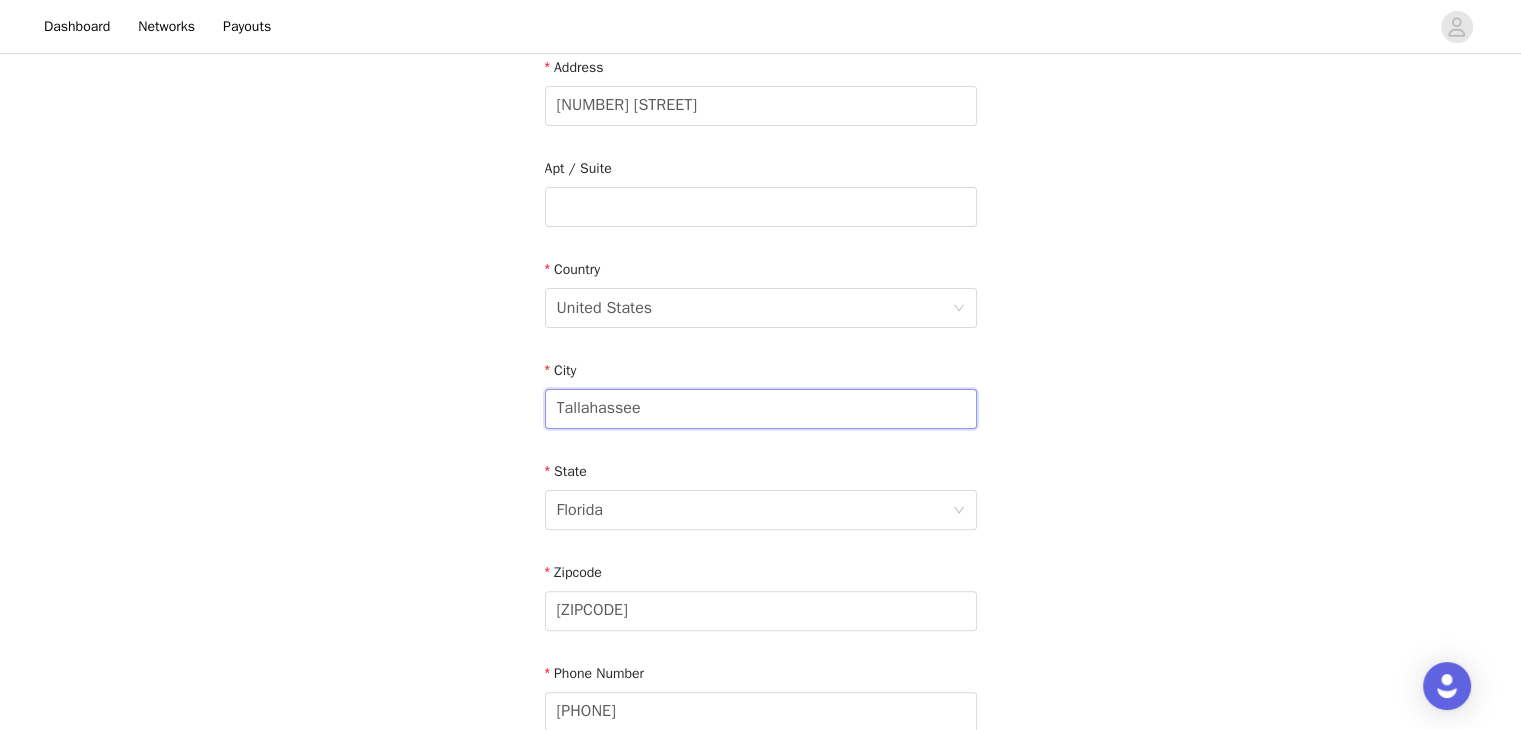 click on "Tallahassee" at bounding box center [761, 409] 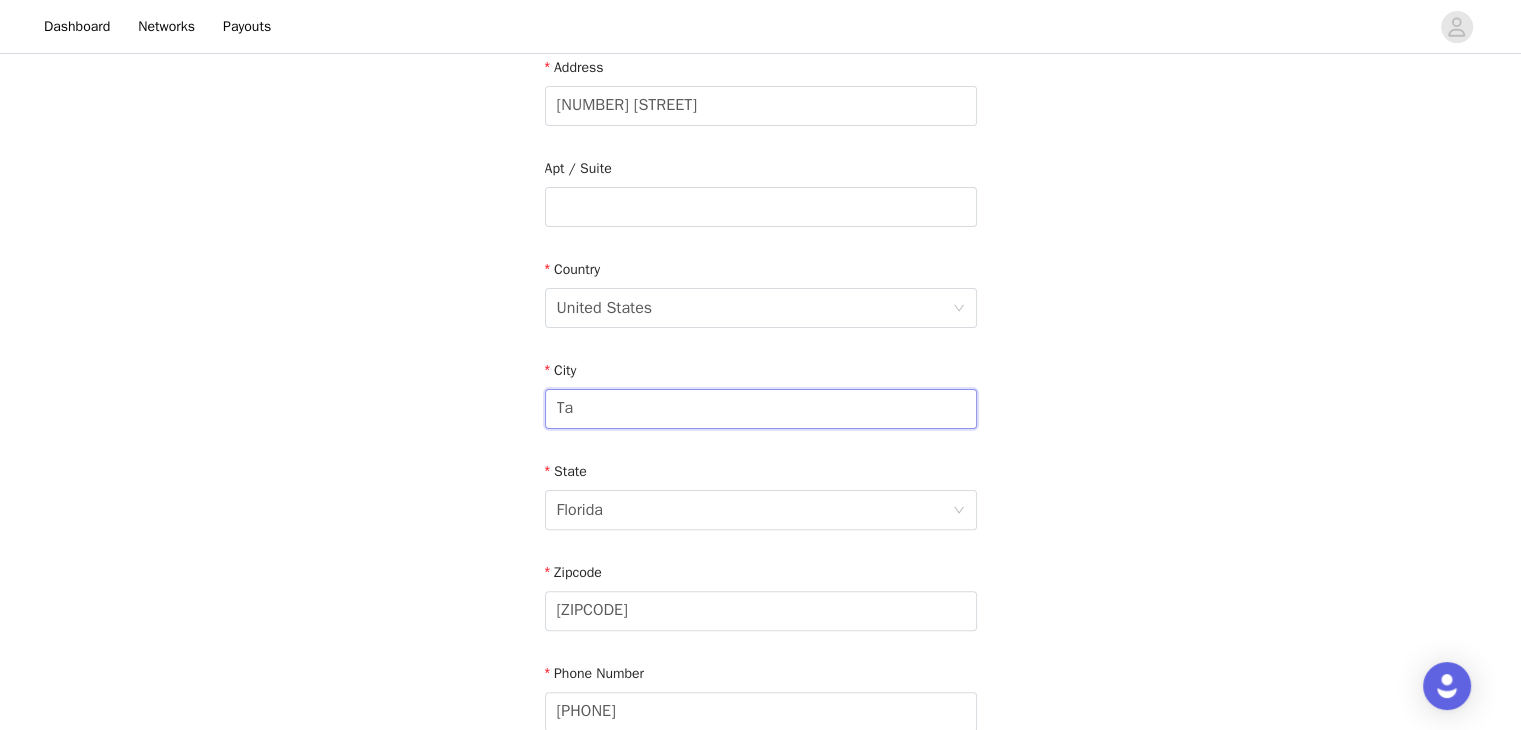 type on "T" 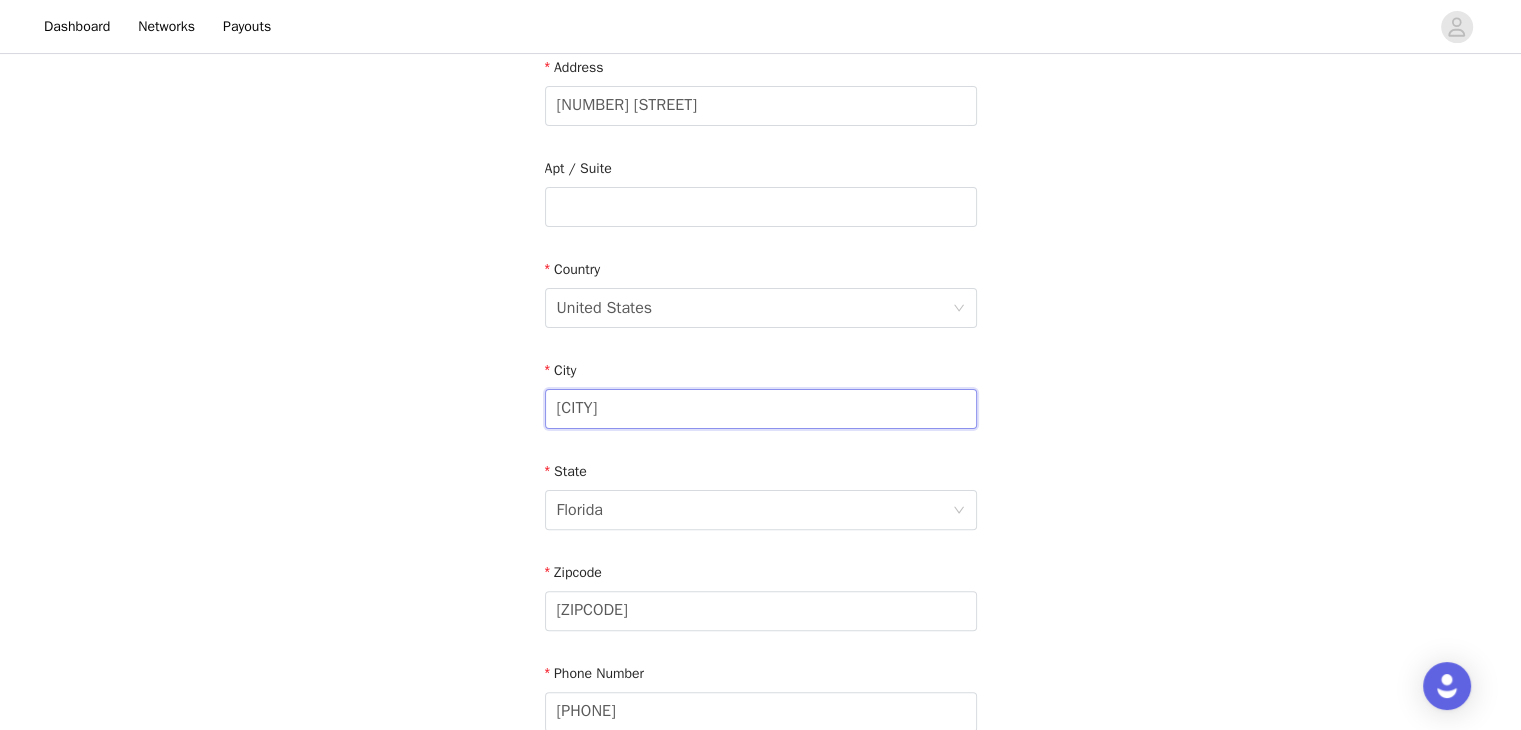 type on "[CITY]" 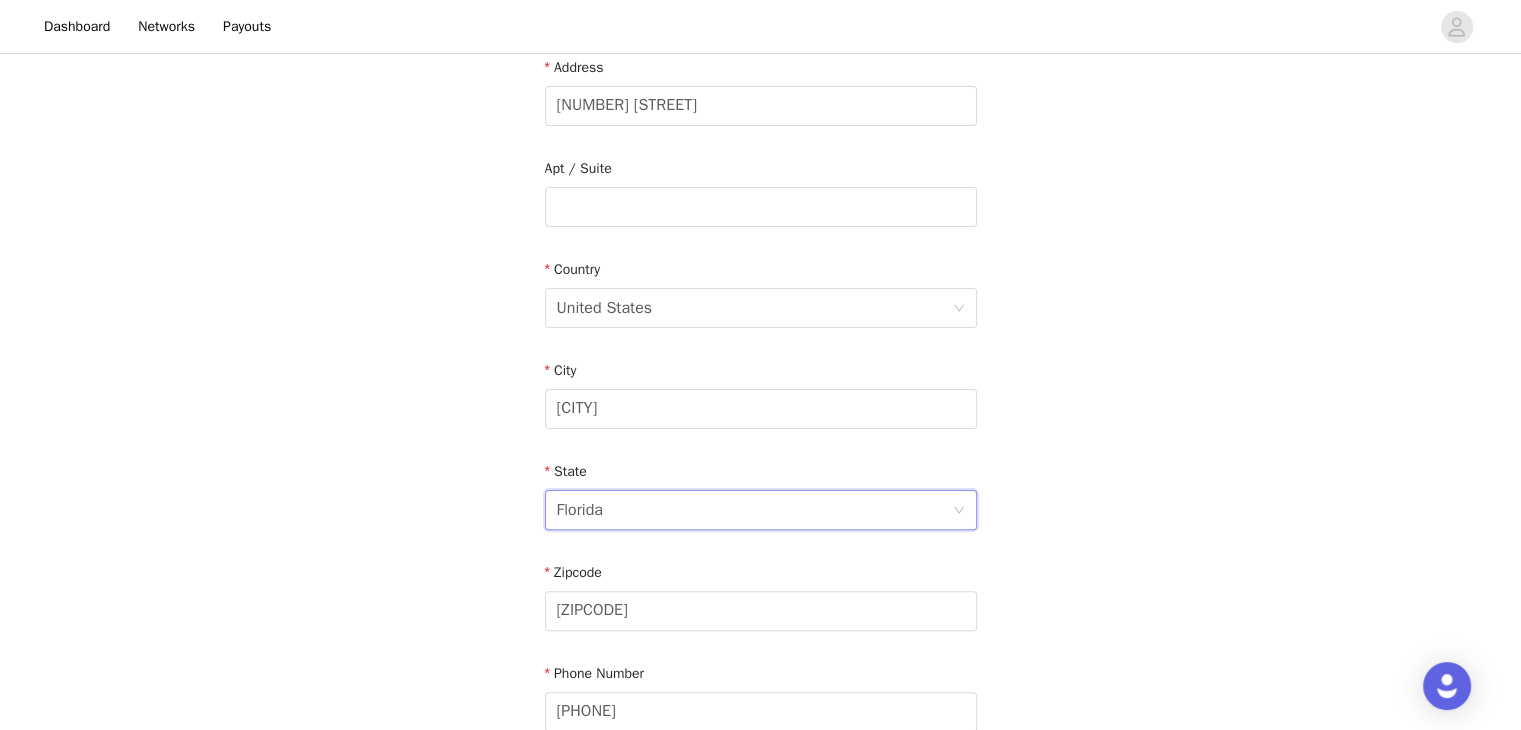 click on "Florida" at bounding box center [754, 510] 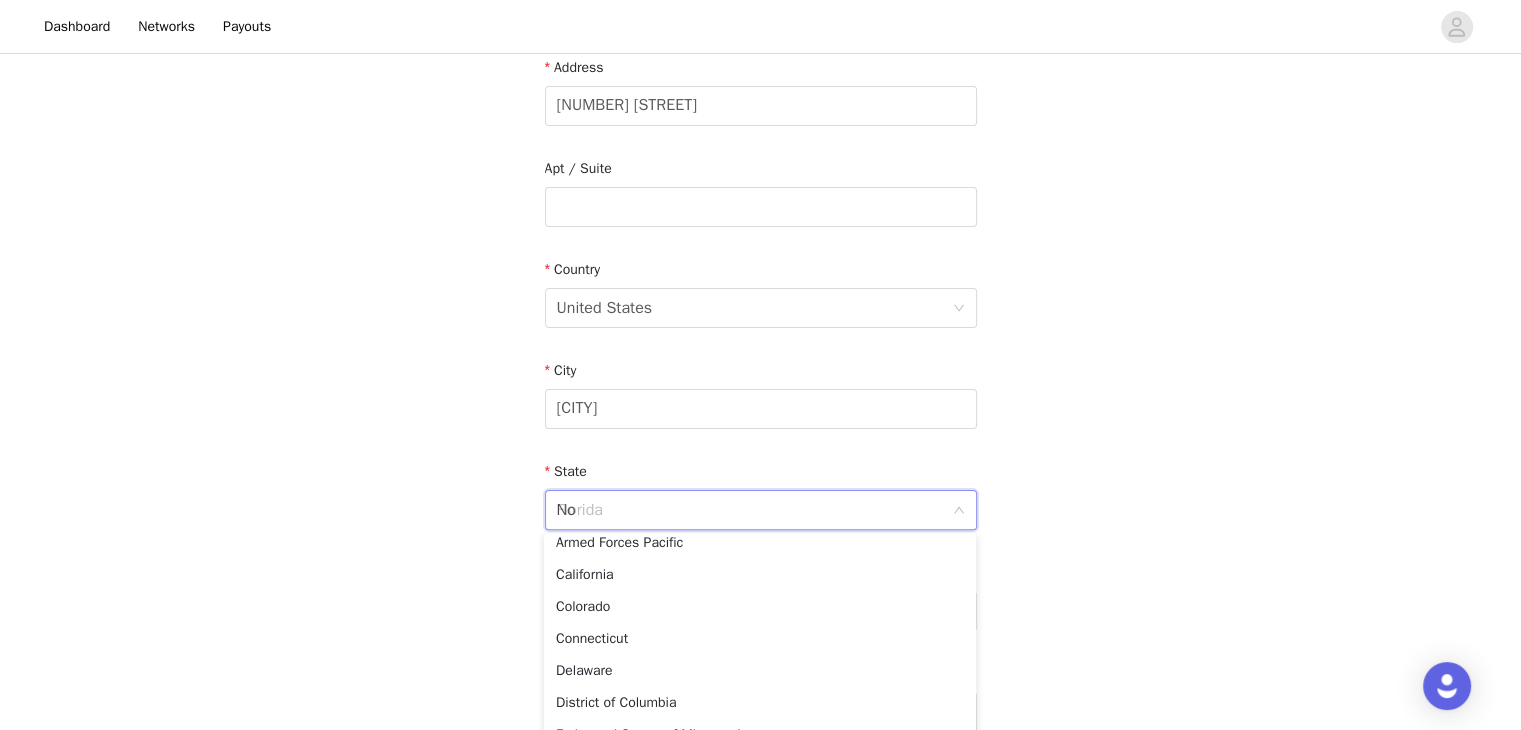 scroll, scrollTop: 0, scrollLeft: 0, axis: both 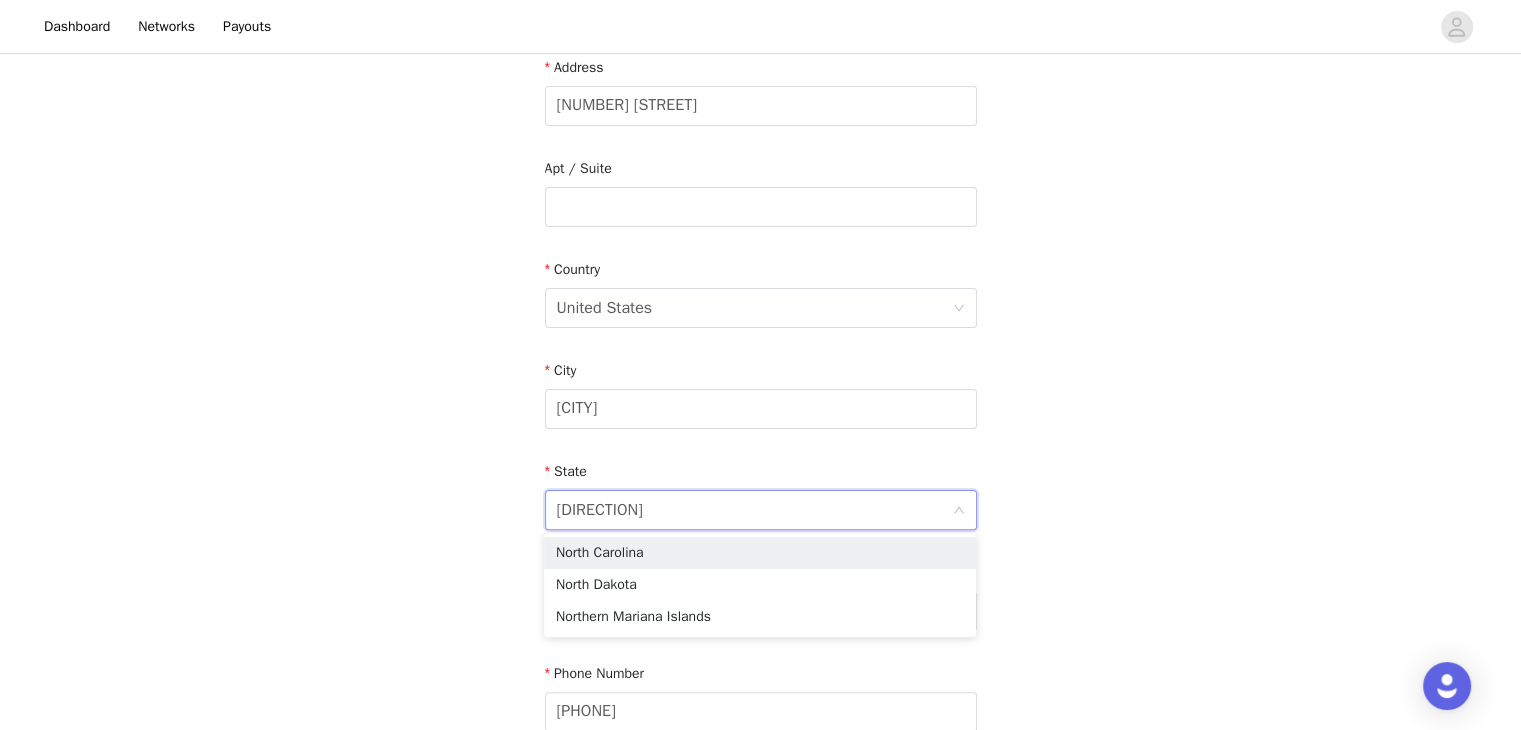 type on "North" 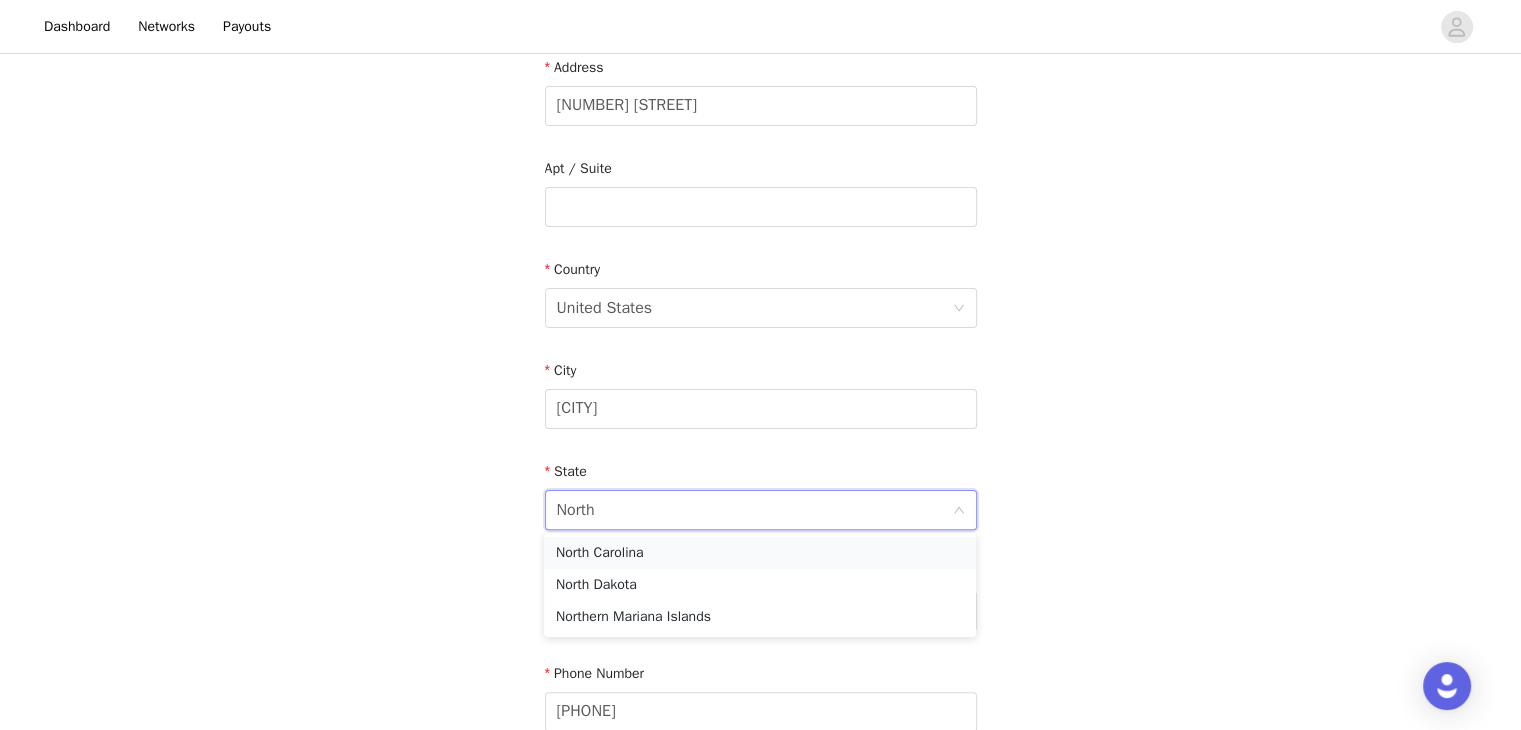 click on "North Carolina" at bounding box center (760, 553) 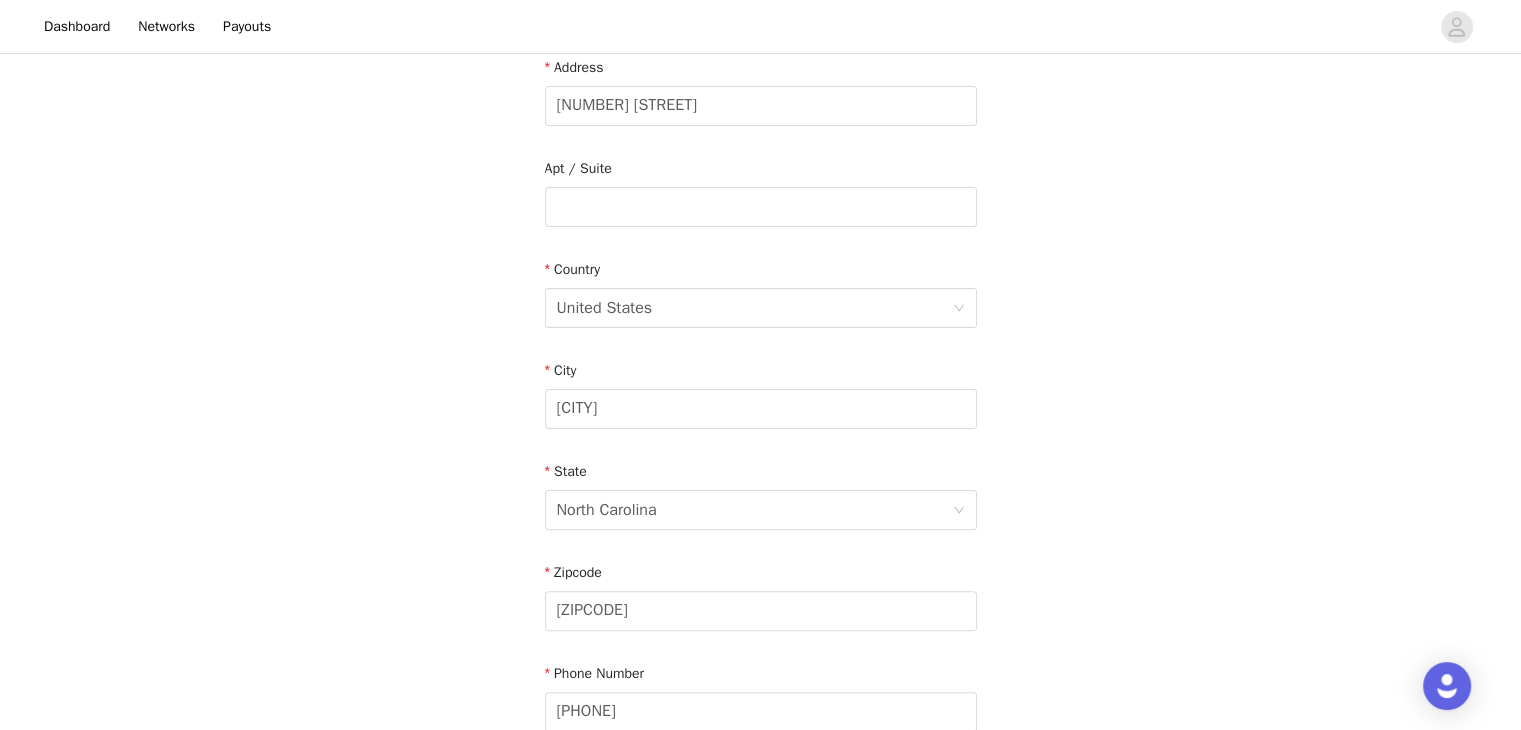 scroll, scrollTop: 633, scrollLeft: 0, axis: vertical 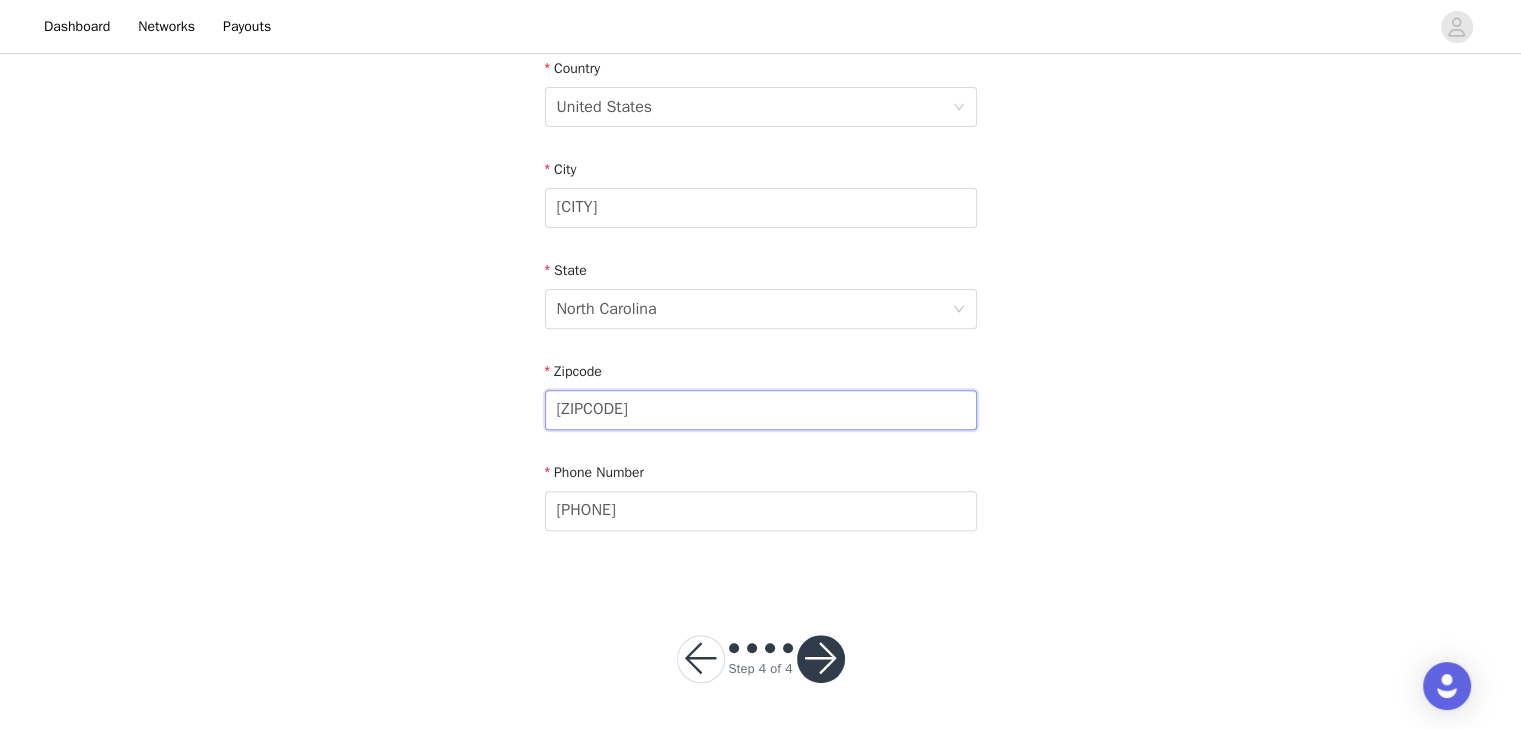 click on "[ZIPCODE]" at bounding box center (761, 410) 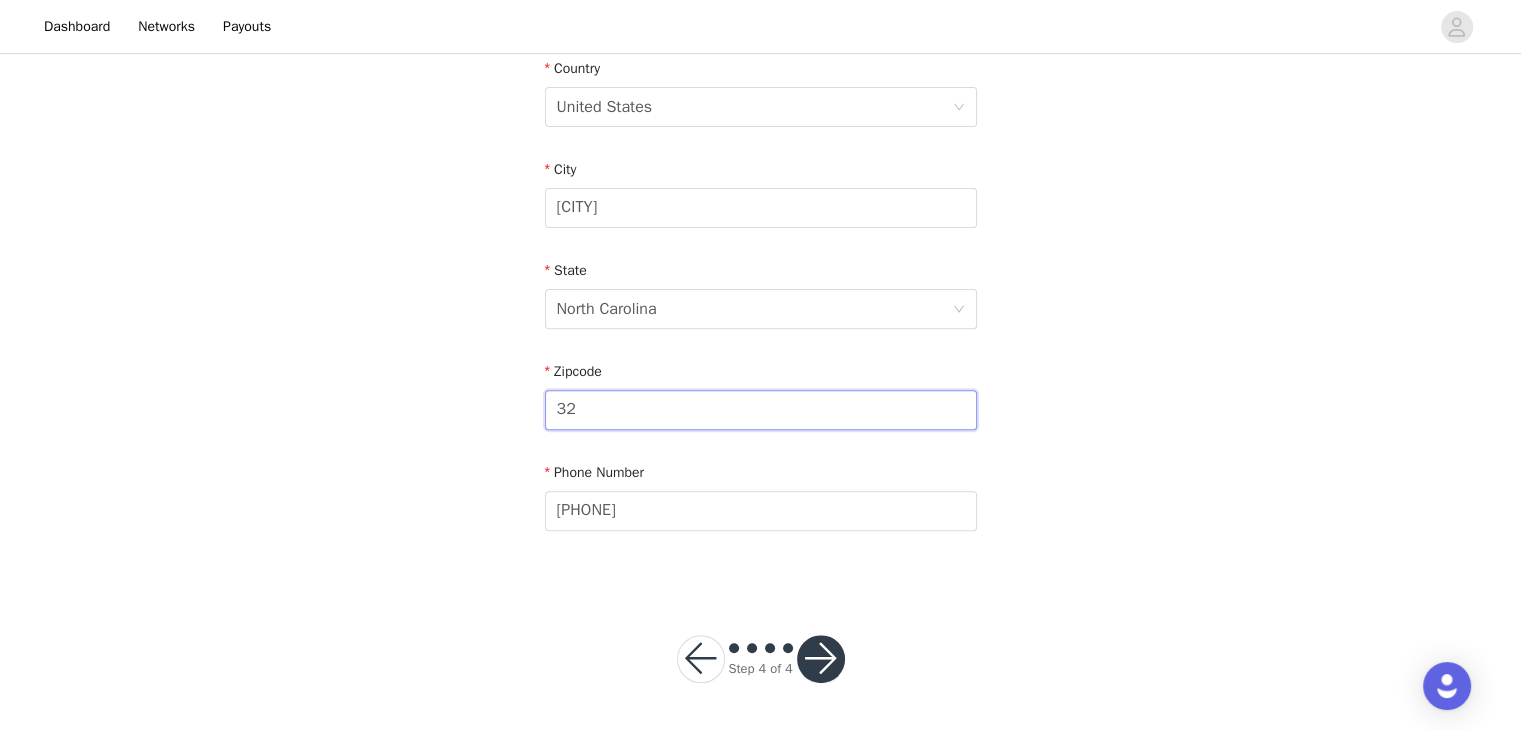 type on "3" 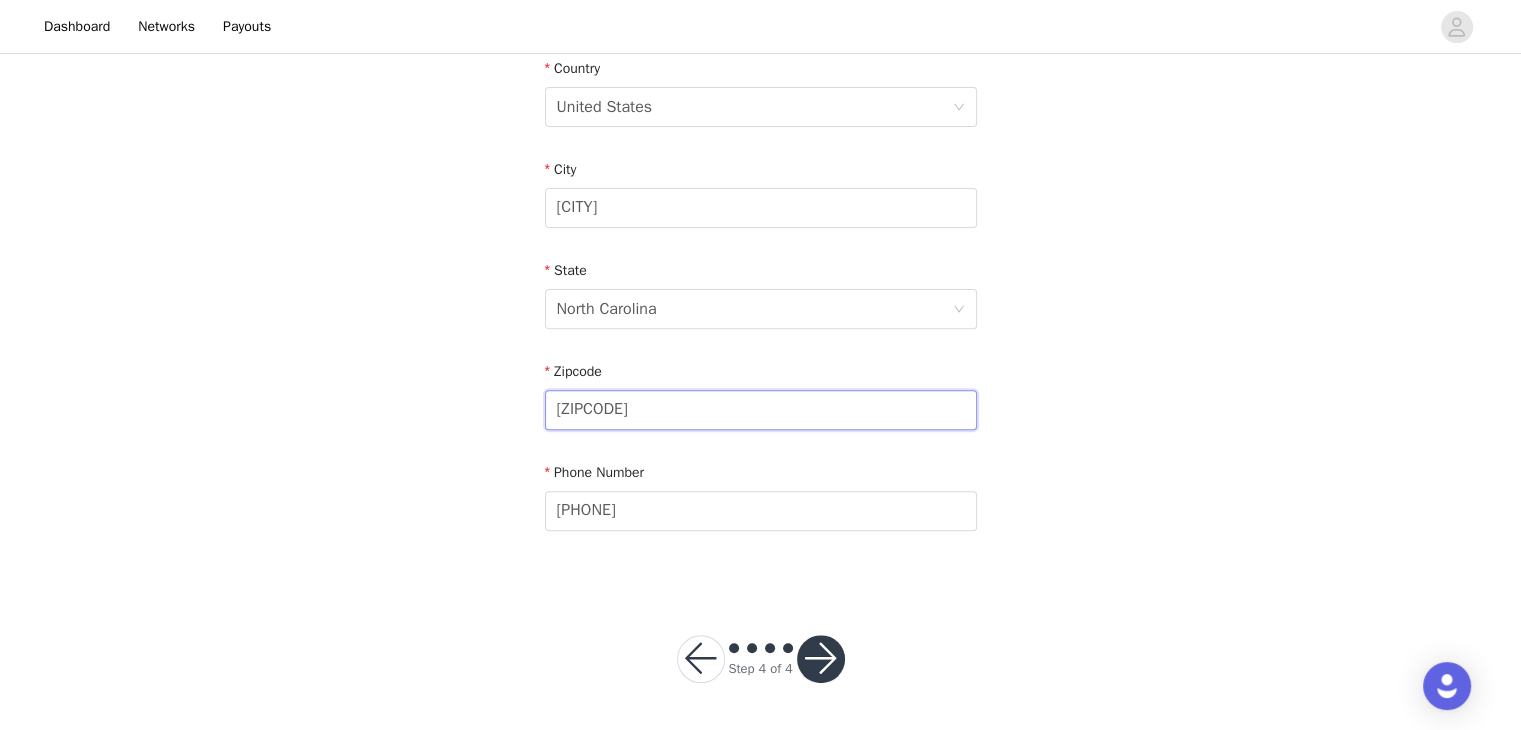 type on "[ZIPCODE]" 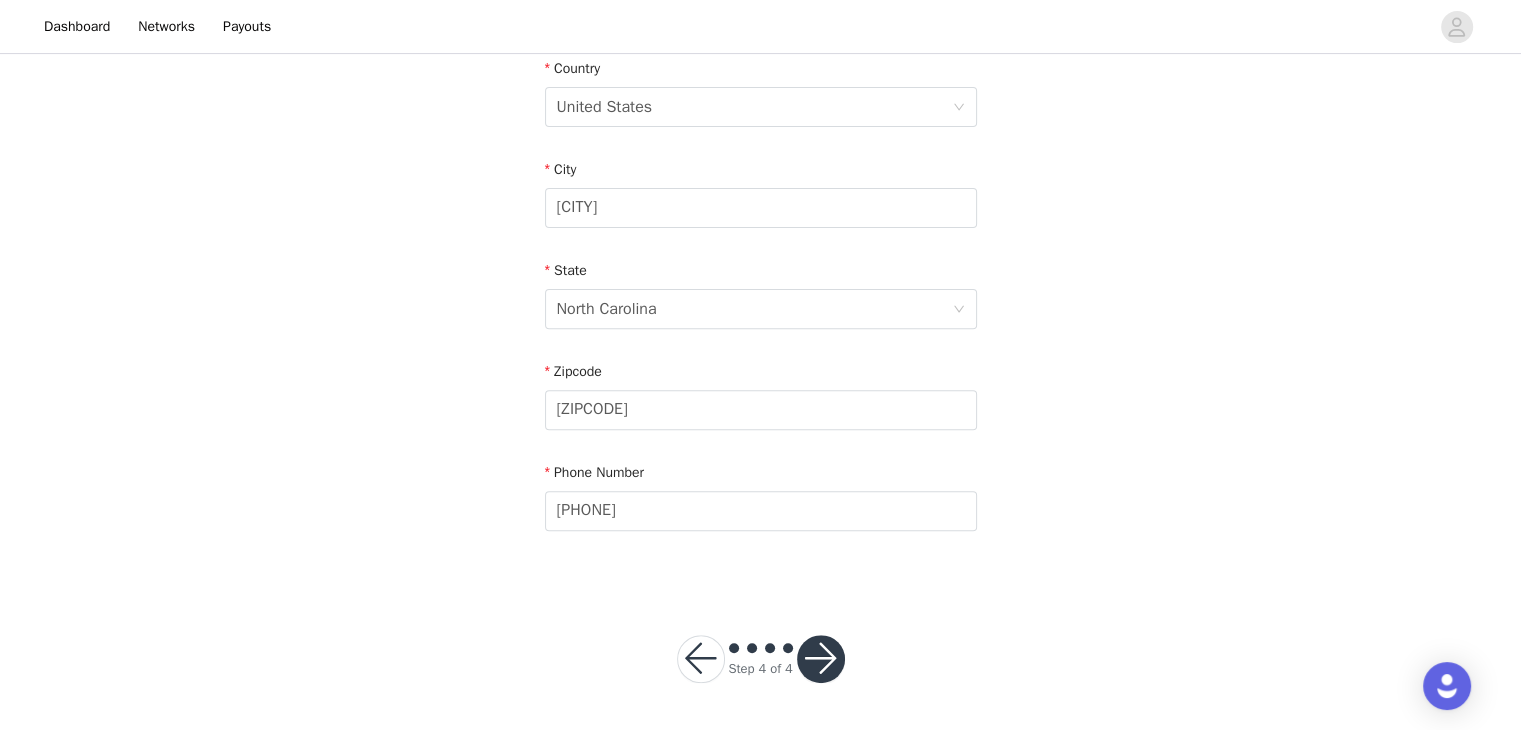 click on "STEP 4 OF 4
Shipping Information
Email [EMAIL]
First Name [FIRST]
Last Name [LAST]
Address [NUMBER] [STREET]
Apt / Suite
Country
United States
City [CITY]
State
[STATE]
Zipcode [ZIPCODE]
Phone Number [PHONE]" at bounding box center (760, 6) 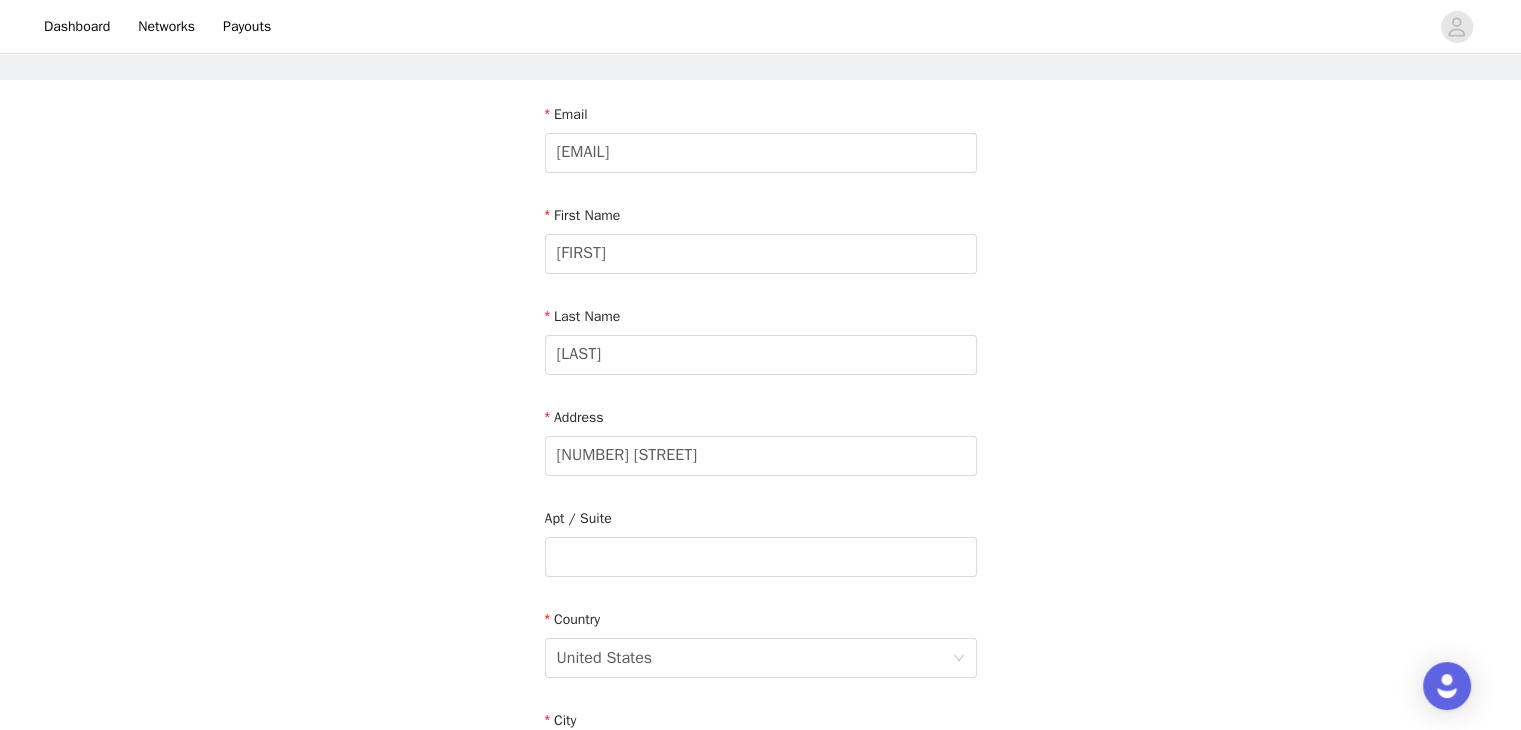 scroll, scrollTop: 84, scrollLeft: 0, axis: vertical 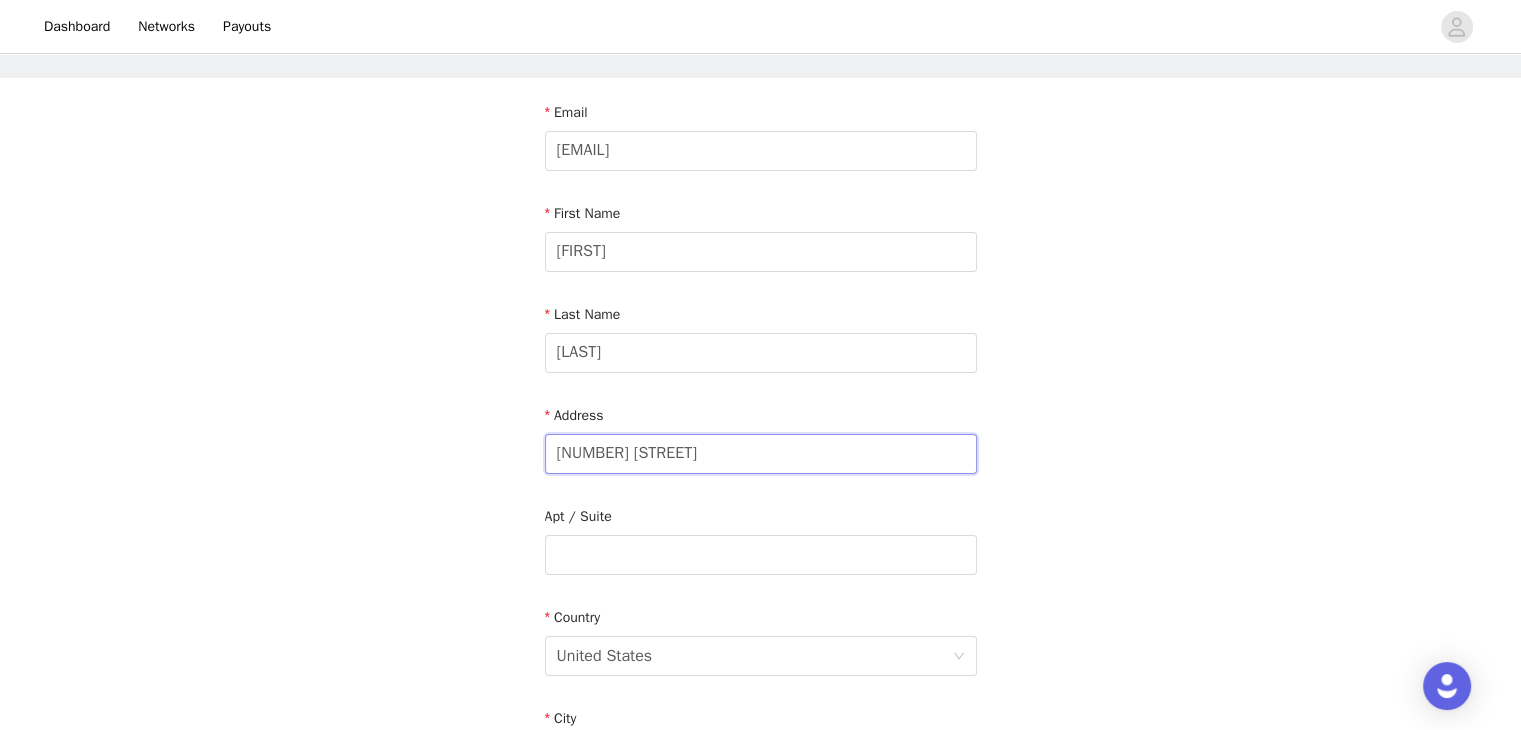 click on "[NUMBER] [STREET]" at bounding box center (761, 454) 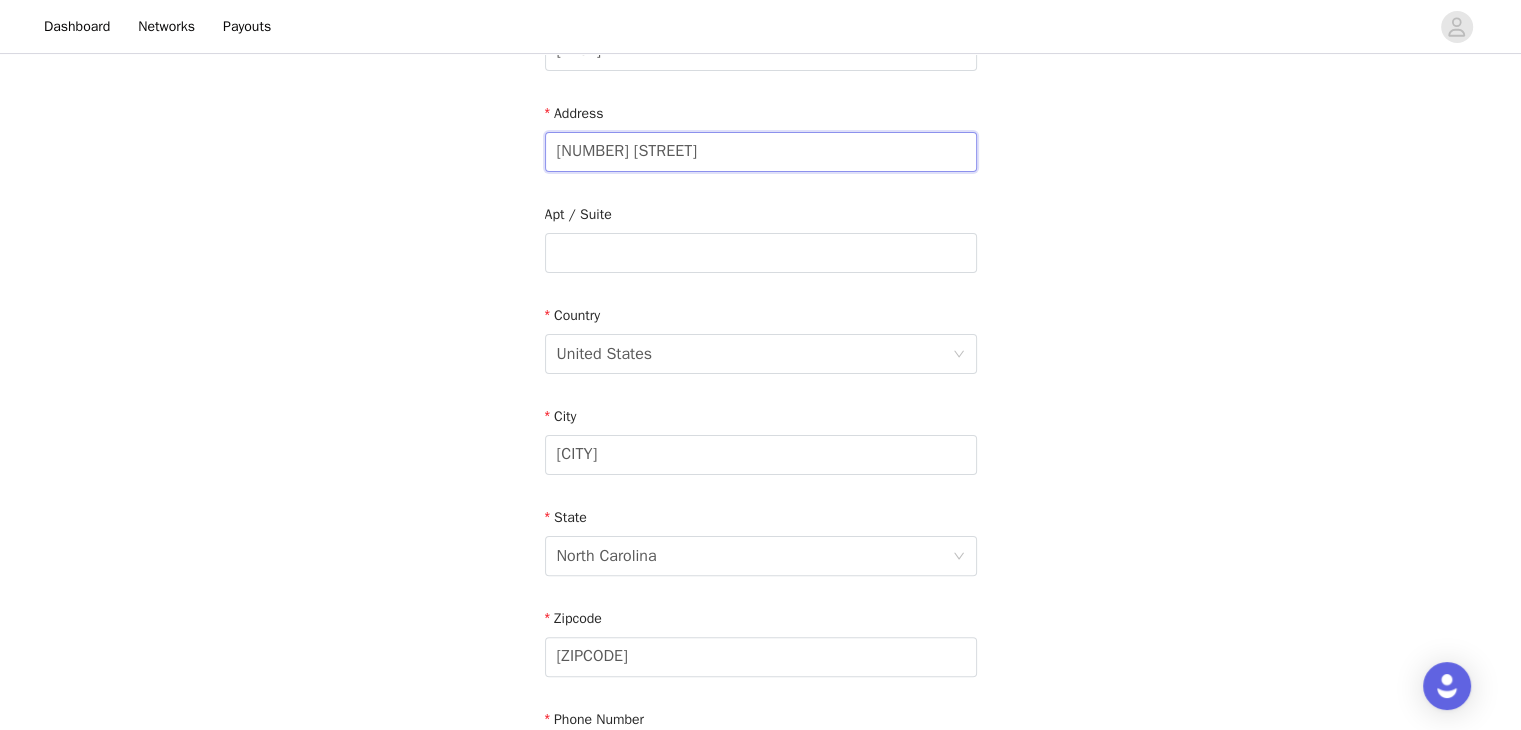 scroll, scrollTop: 633, scrollLeft: 0, axis: vertical 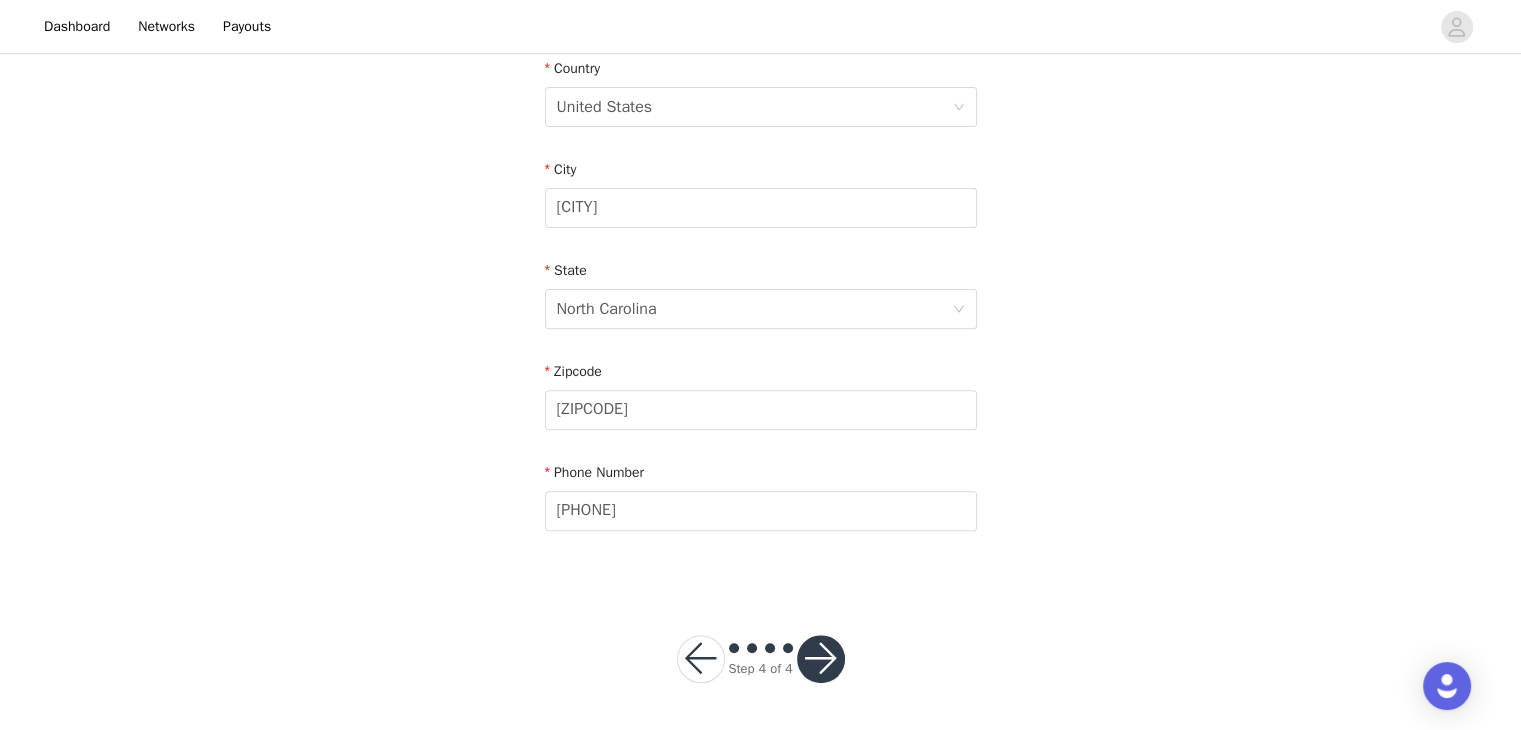 click at bounding box center (821, 659) 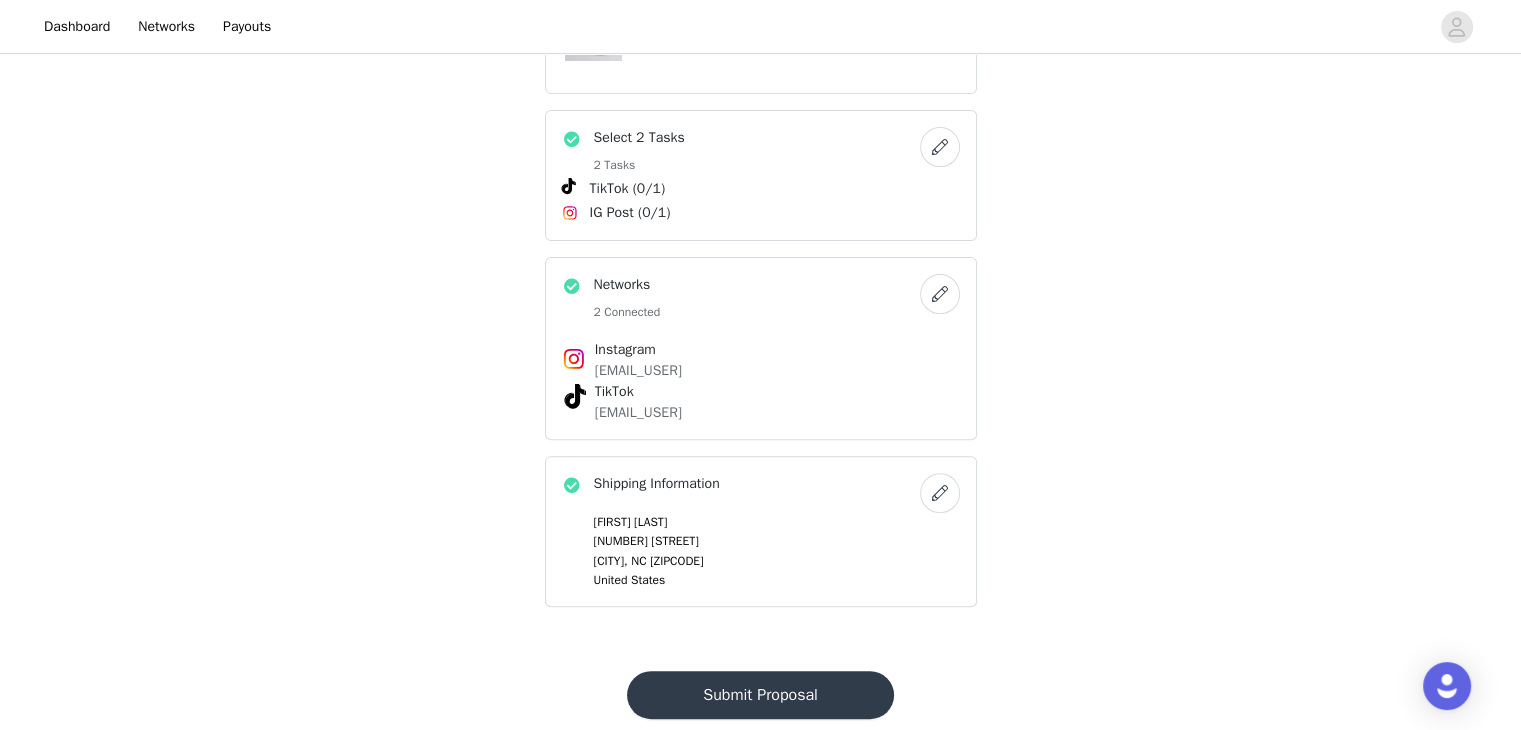 scroll, scrollTop: 719, scrollLeft: 0, axis: vertical 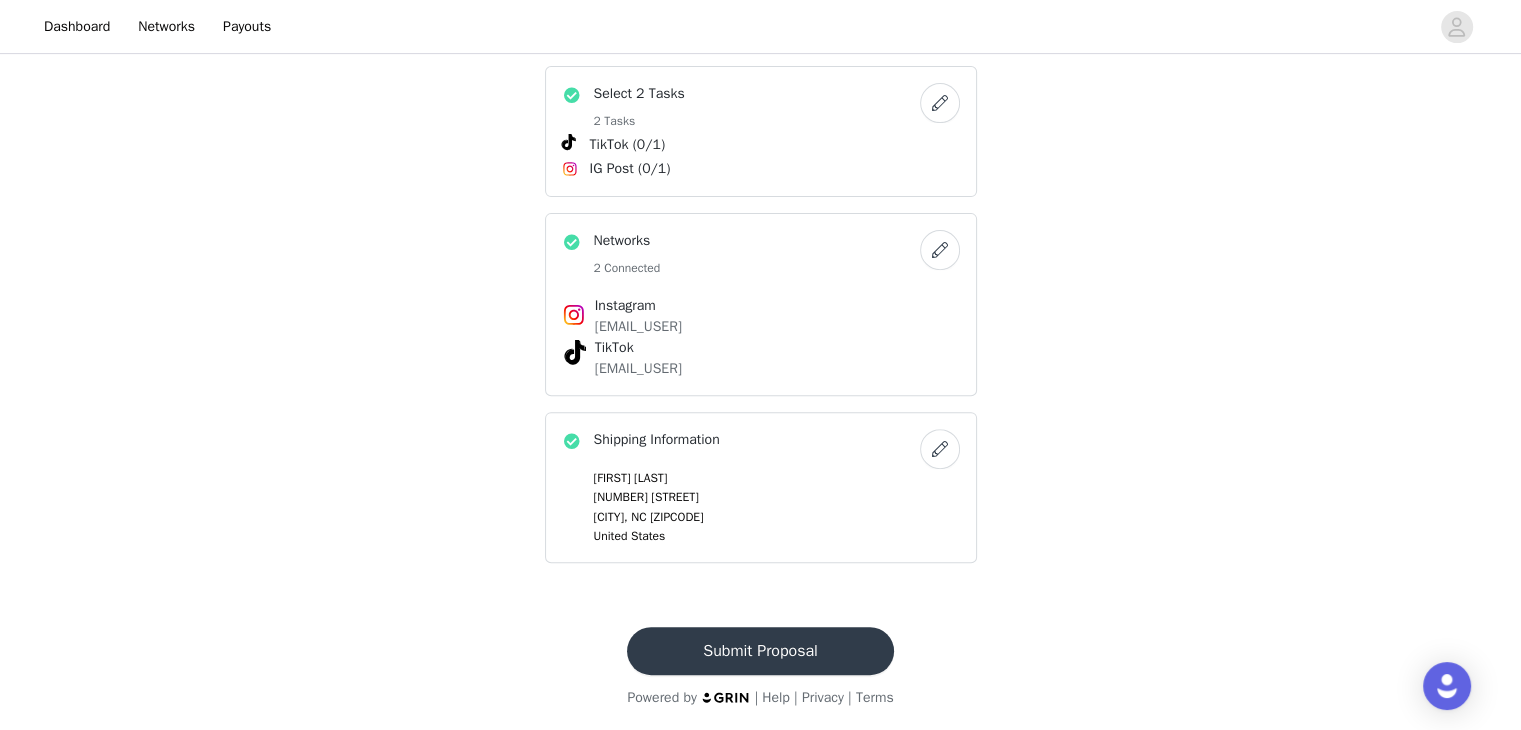 click on "Submit Proposal" at bounding box center (760, 651) 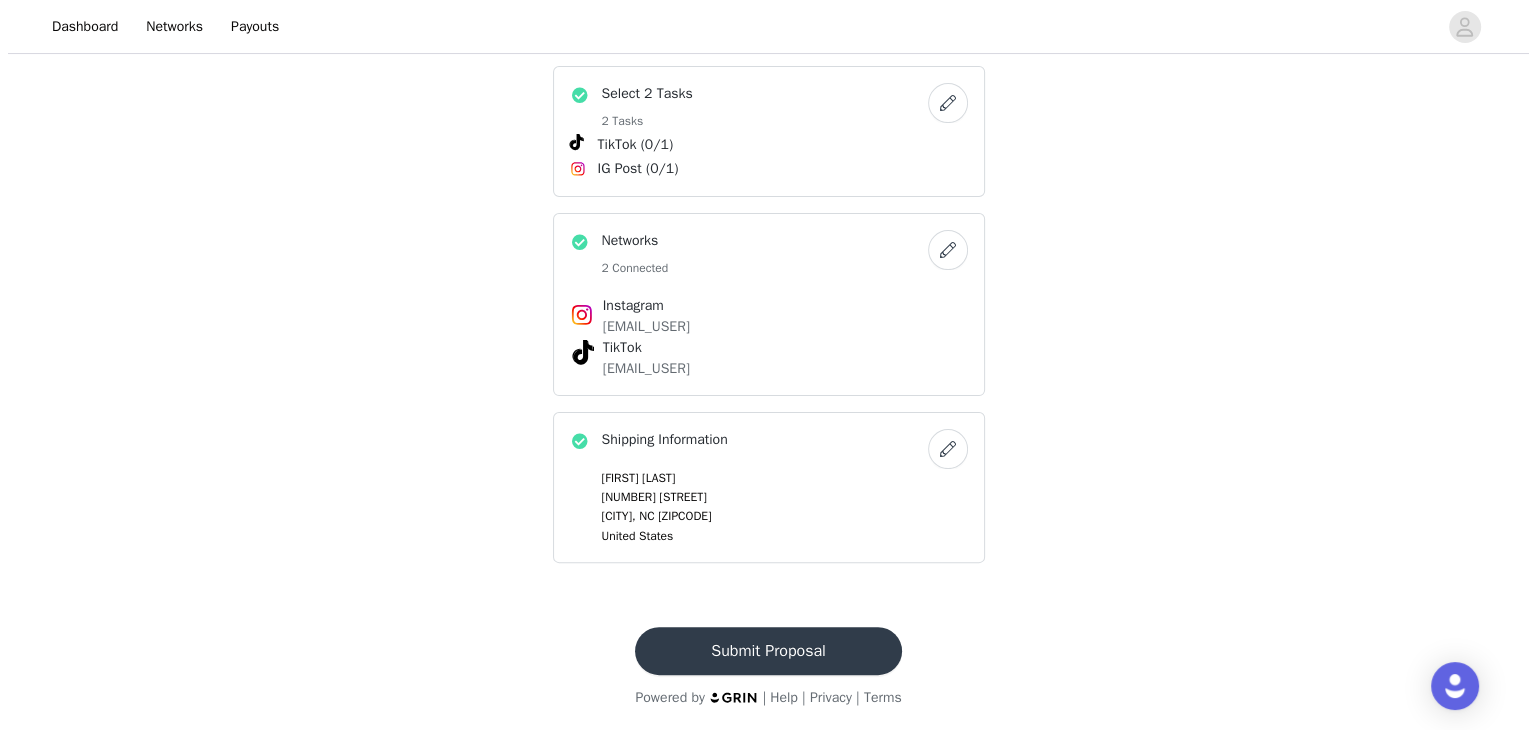 scroll, scrollTop: 0, scrollLeft: 0, axis: both 